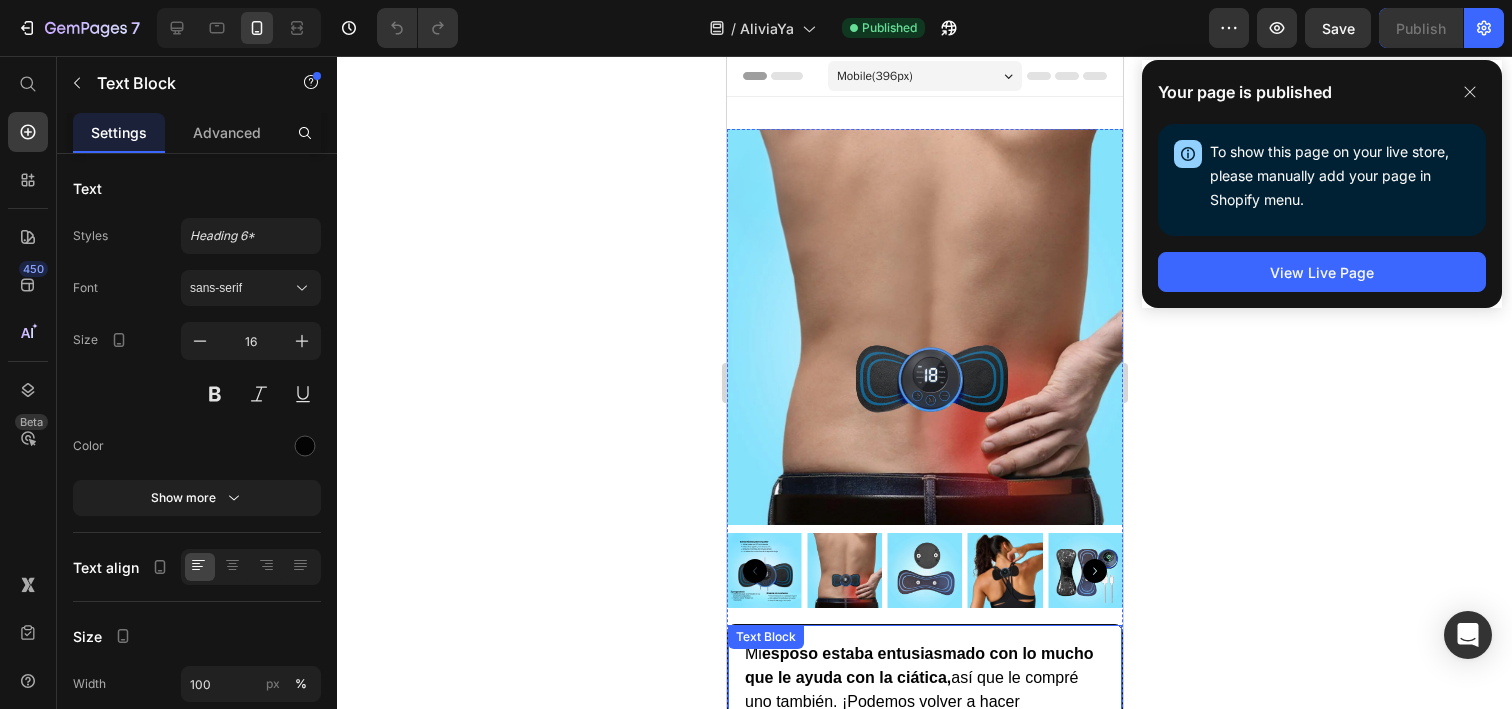 scroll, scrollTop: 605, scrollLeft: 0, axis: vertical 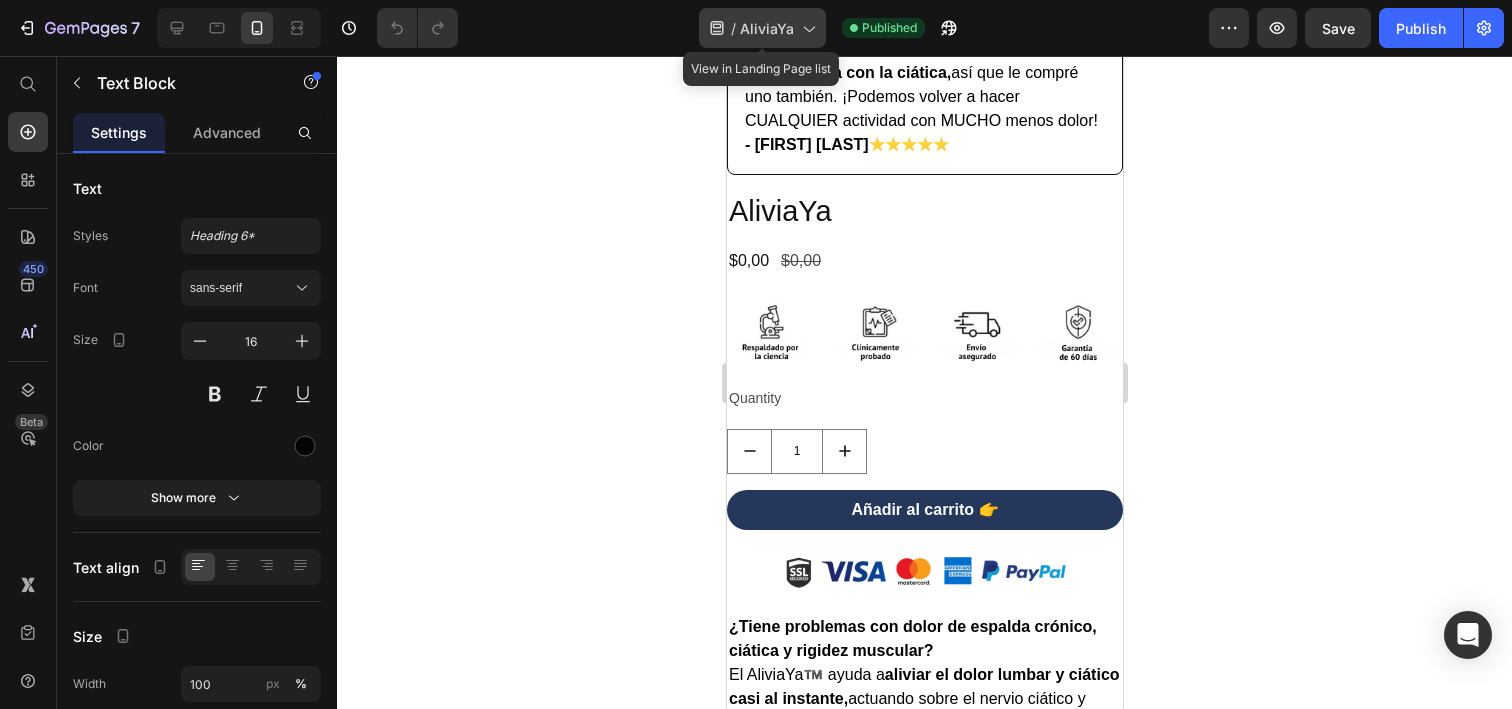 click on "/ AliviaYa" 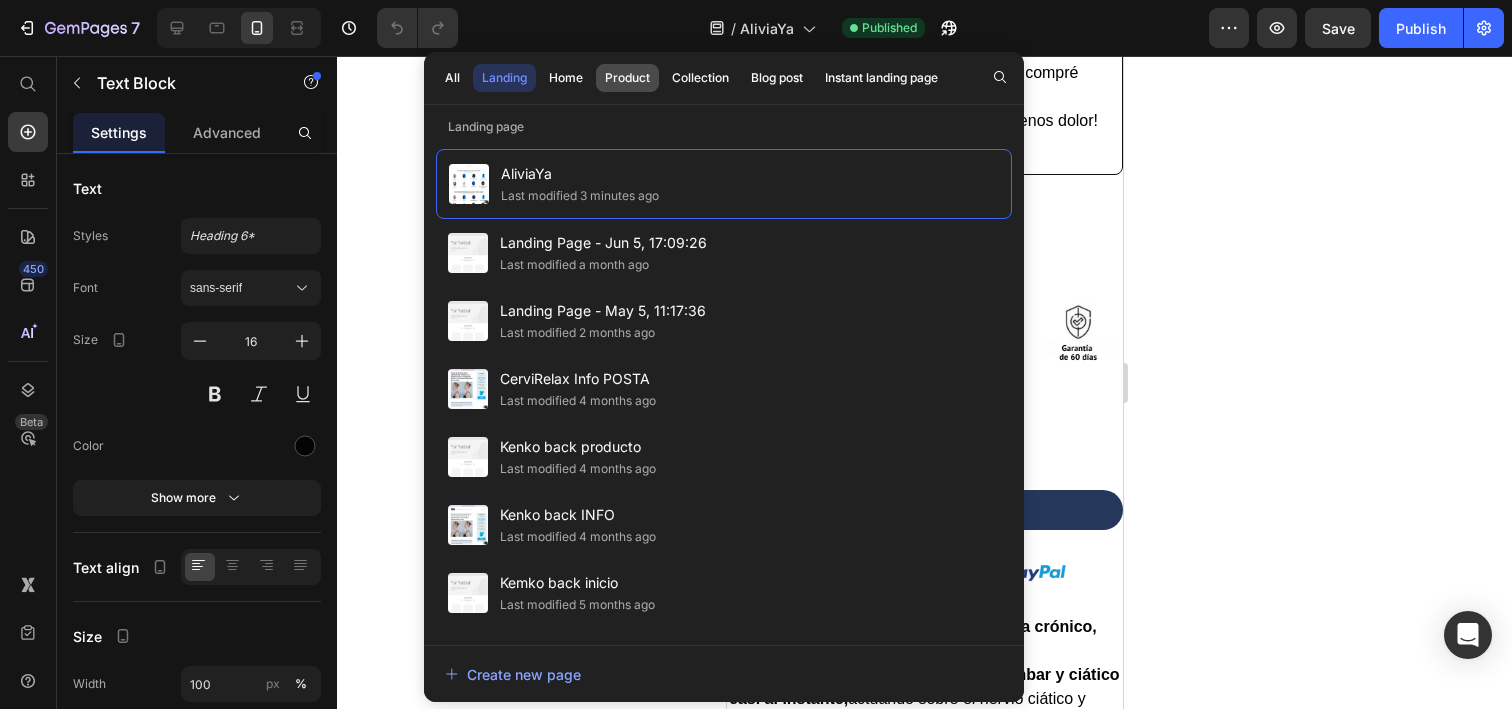 click on "Product" at bounding box center (627, 78) 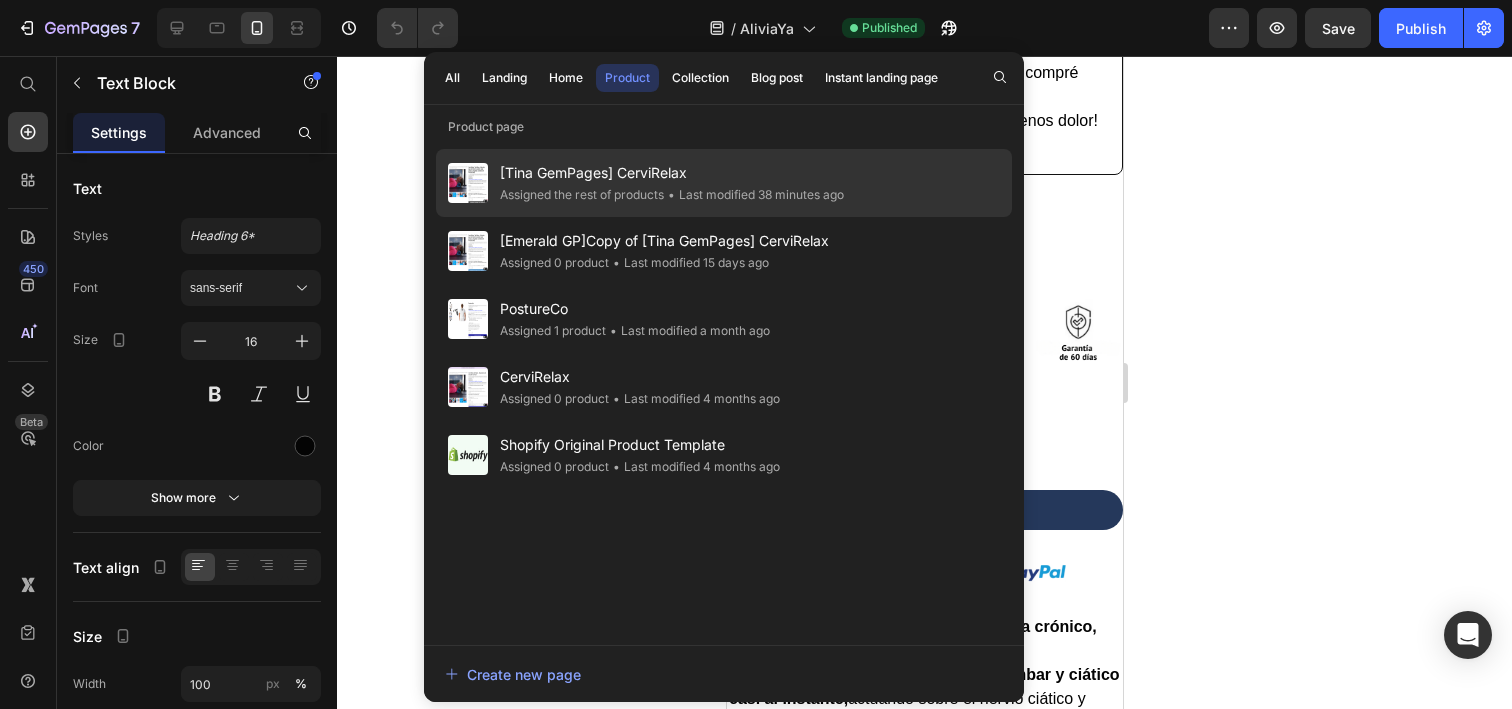 click on "[Tina GemPages] CerviRelax" at bounding box center [672, 173] 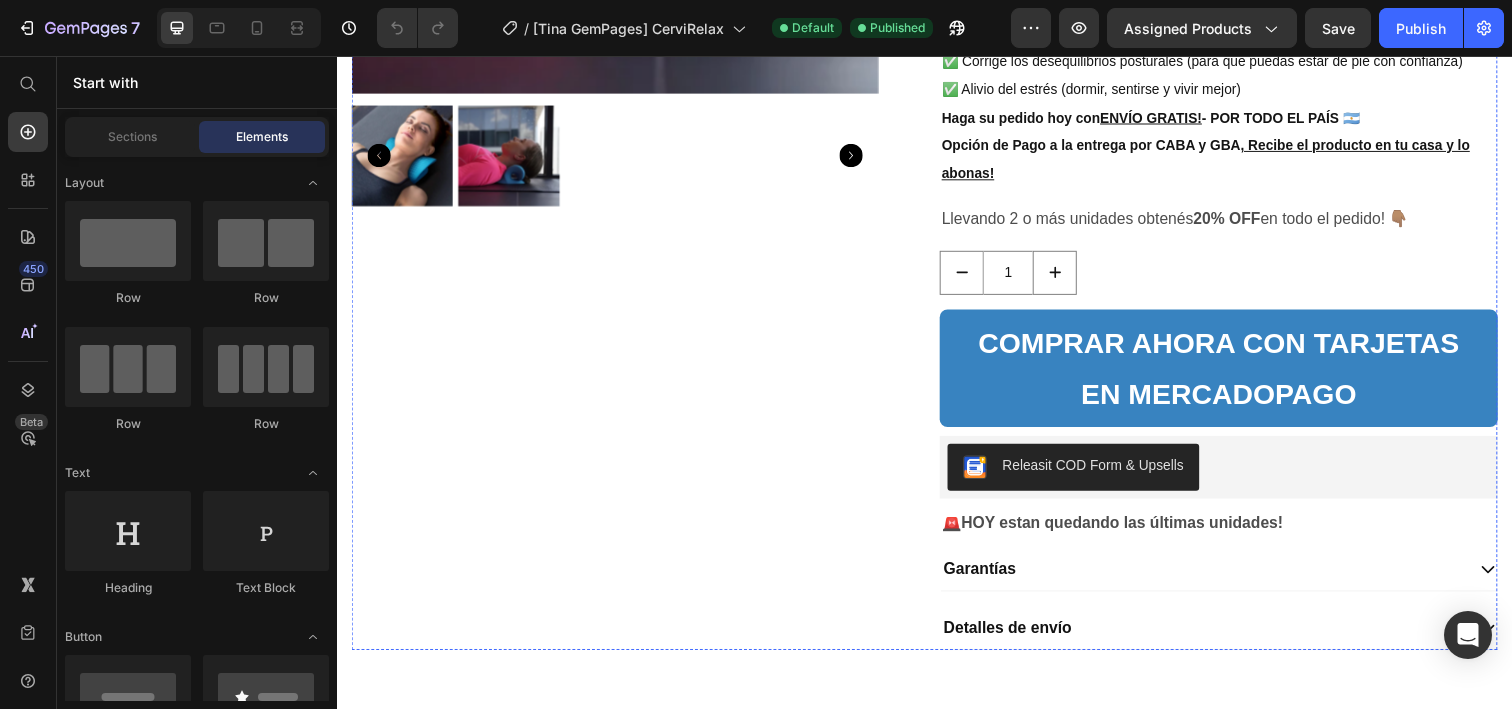 scroll, scrollTop: 710, scrollLeft: 0, axis: vertical 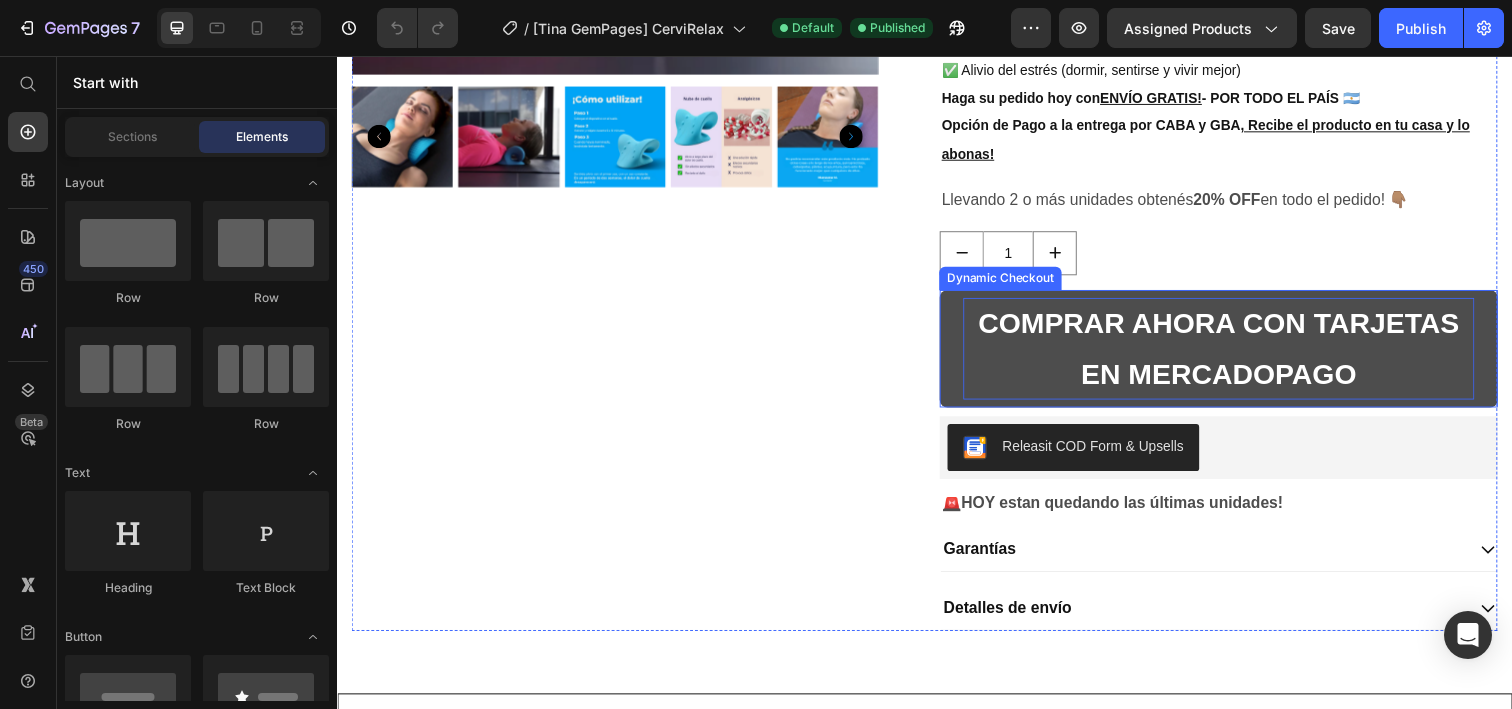 click on "COMPRAR AHORA CON TARJETAS EN MERCADOPAGO" at bounding box center [1237, 355] 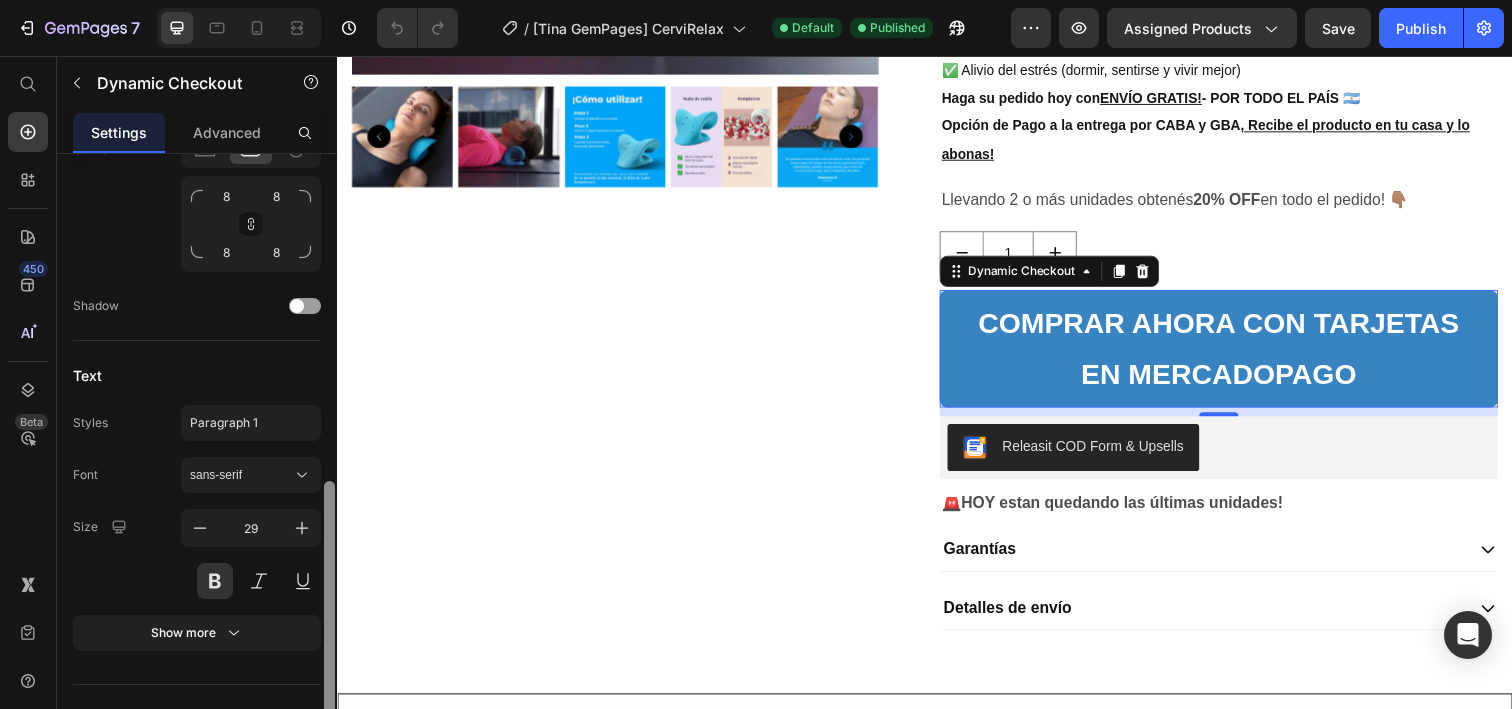 scroll, scrollTop: 876, scrollLeft: 0, axis: vertical 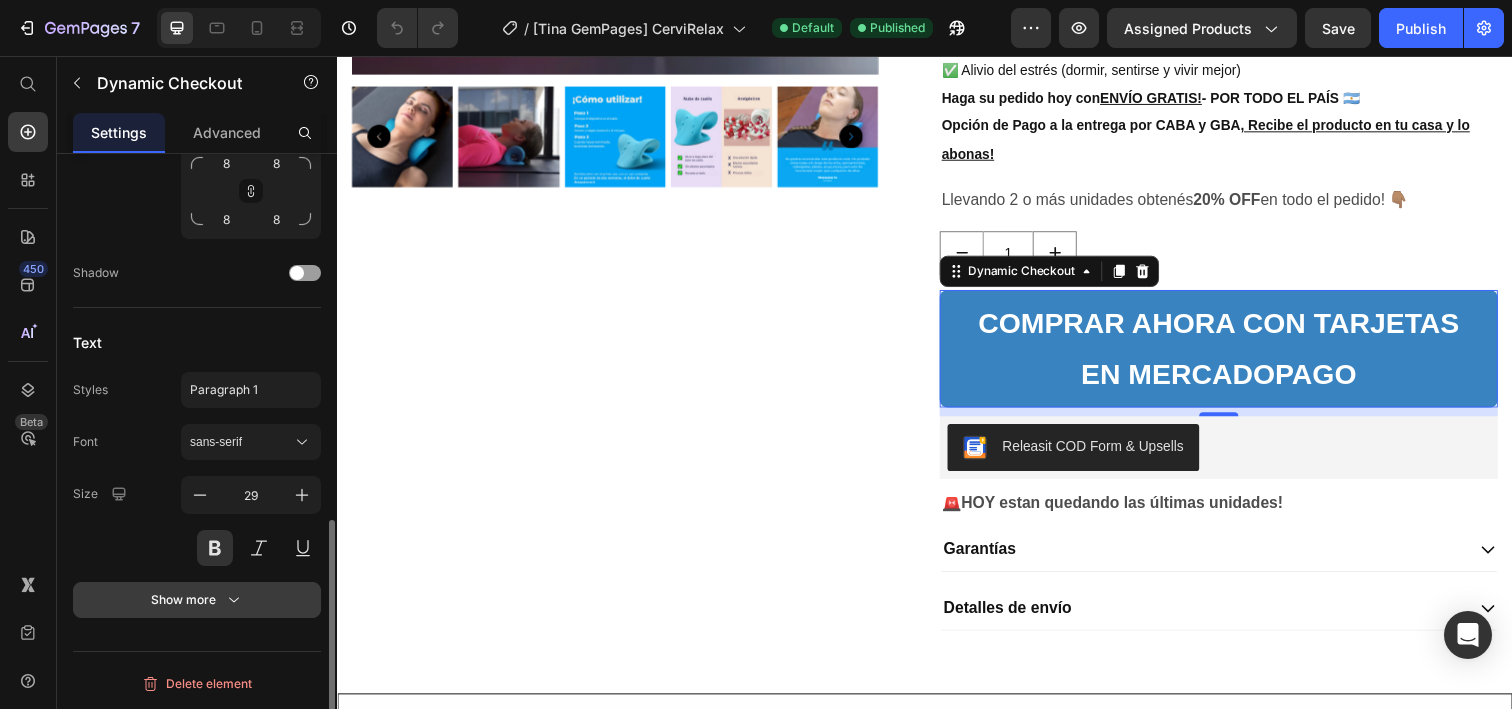 click 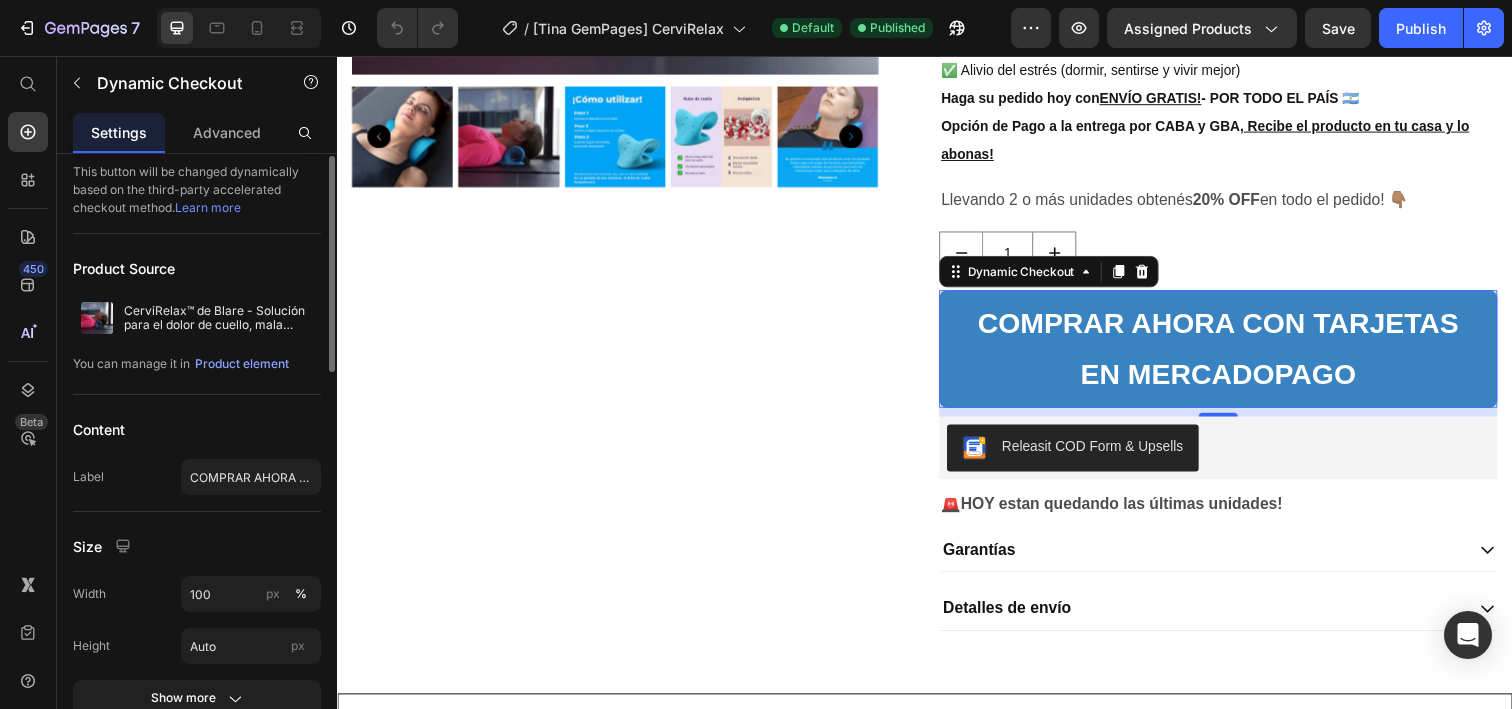 scroll, scrollTop: 0, scrollLeft: 0, axis: both 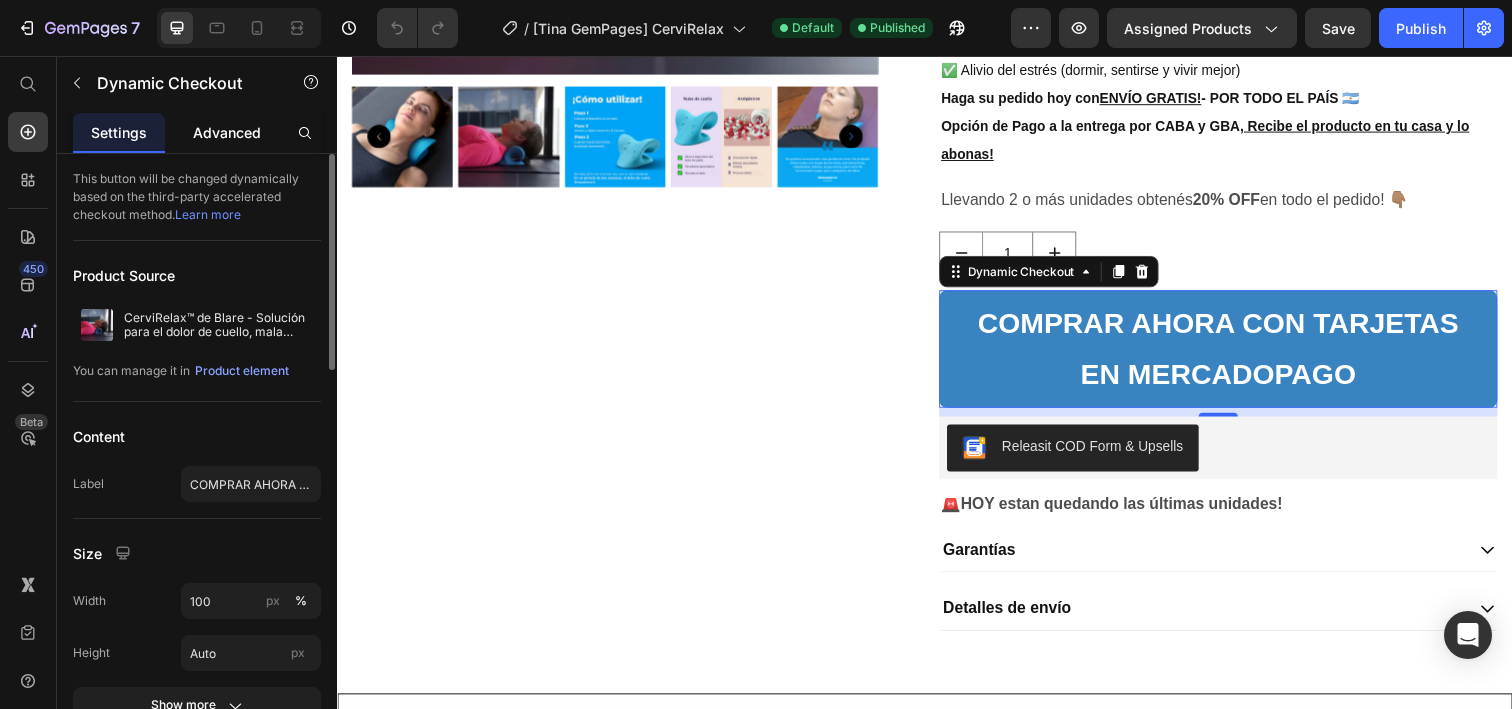 click on "Advanced" 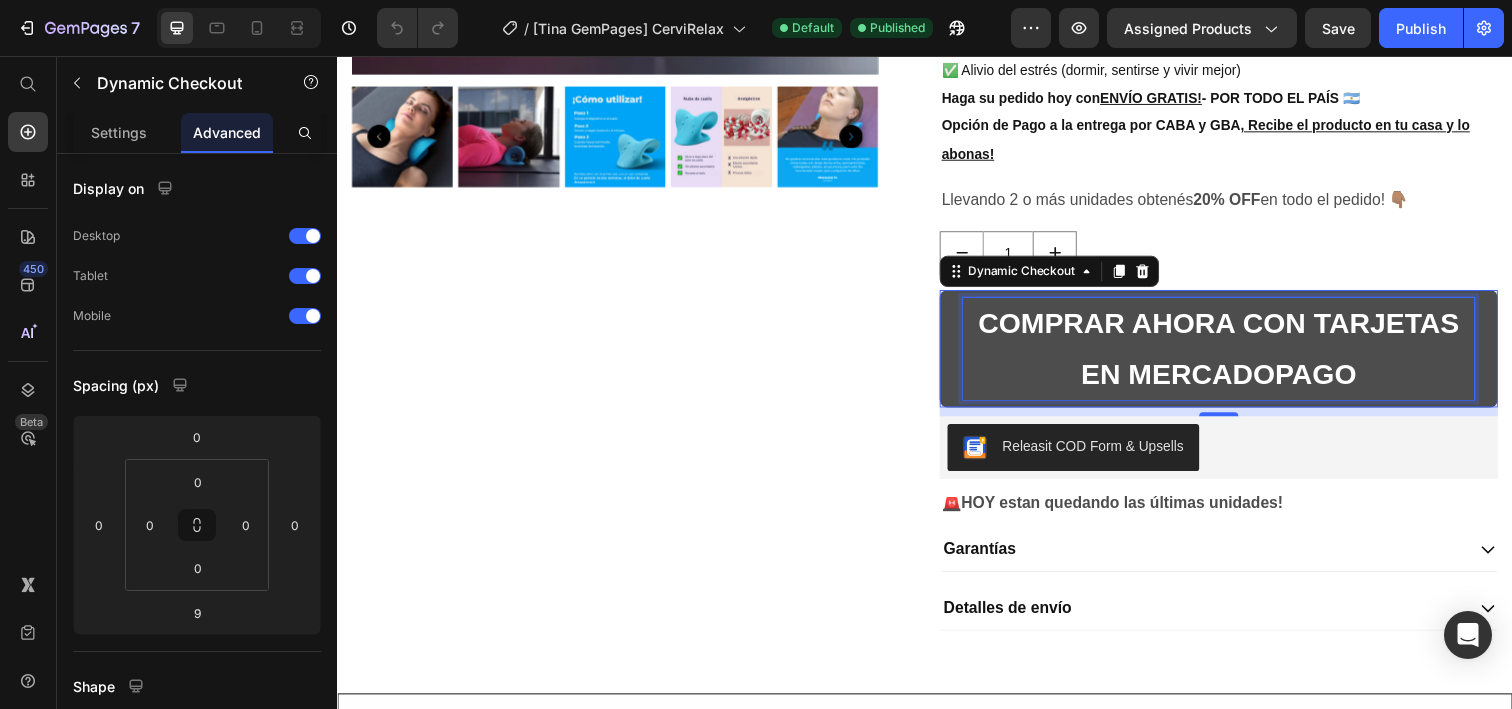 click on "COMPRAR AHORA CON TARJETAS EN MERCADOPAGO" at bounding box center (1237, 355) 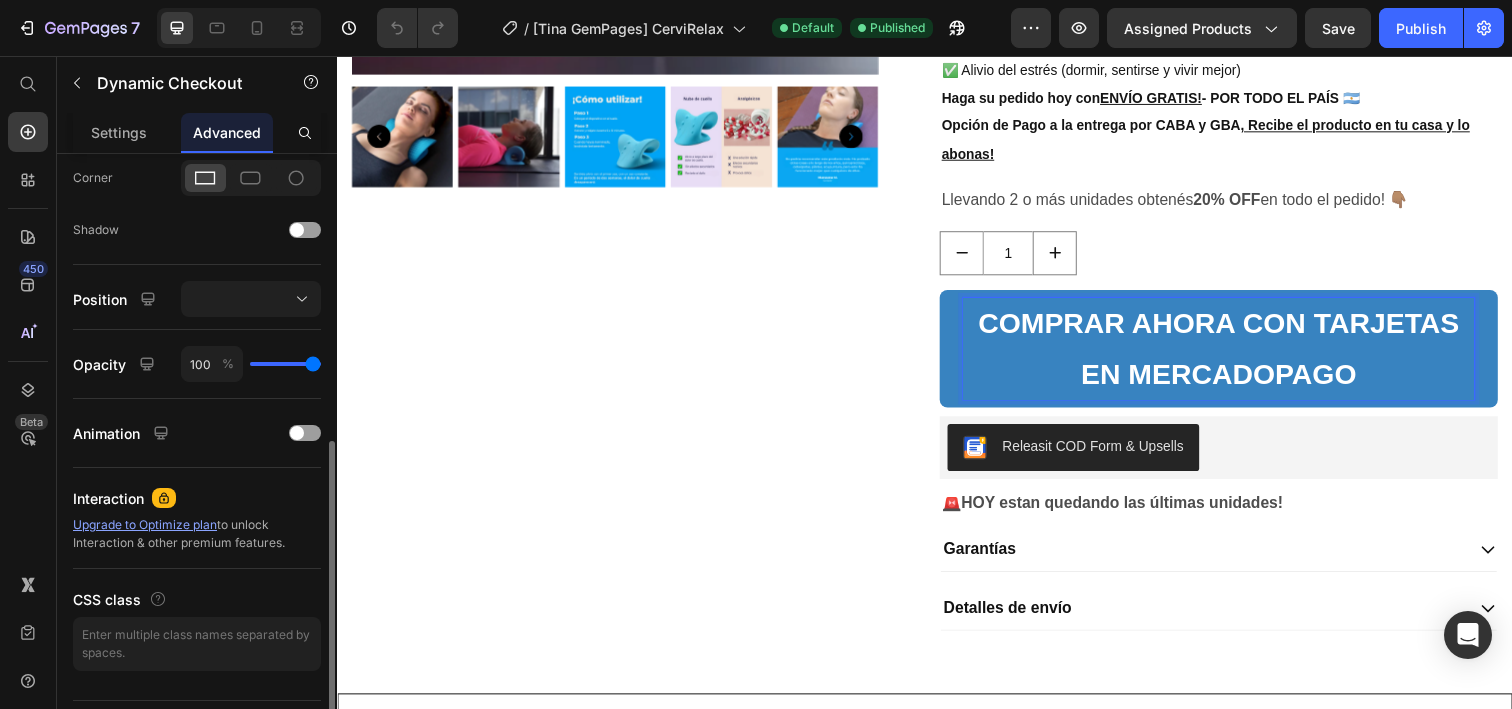 scroll, scrollTop: 657, scrollLeft: 0, axis: vertical 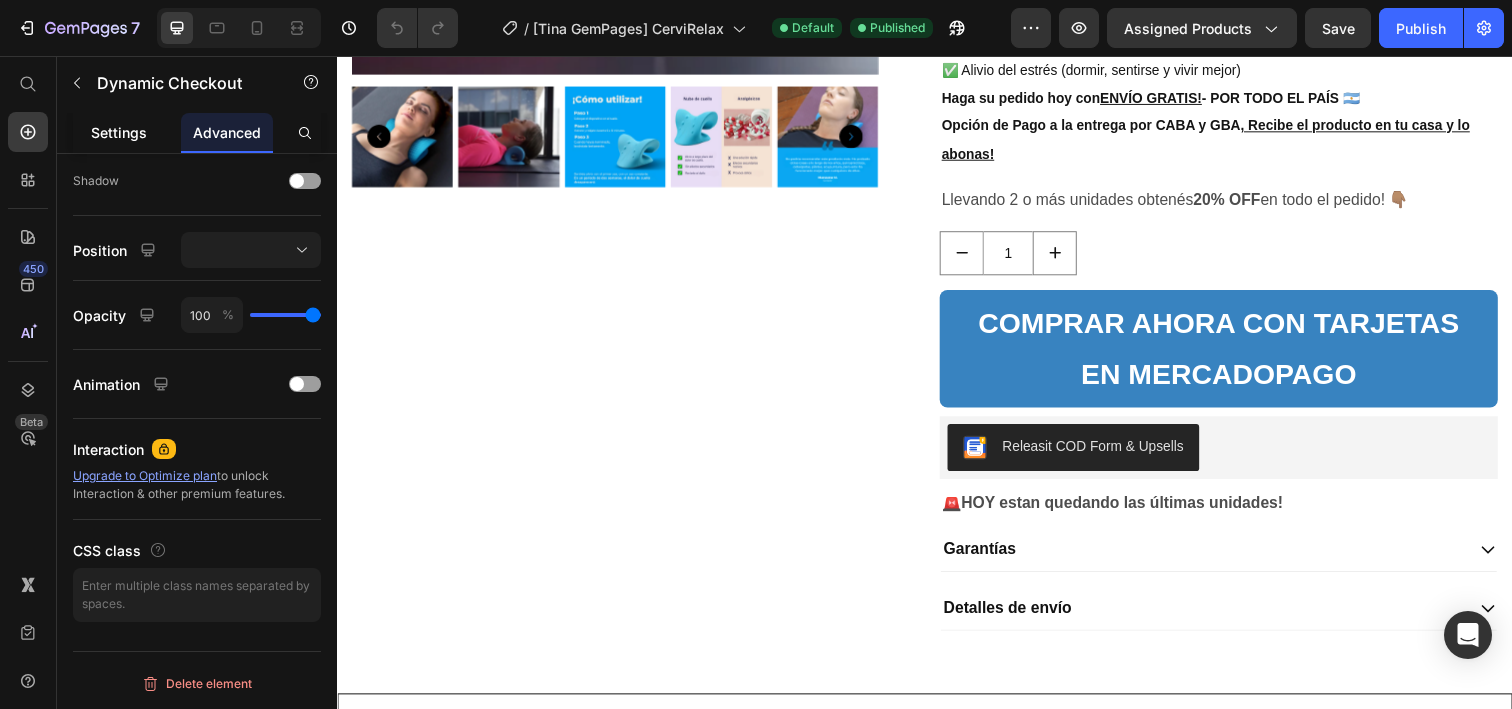 click on "Settings" at bounding box center [119, 132] 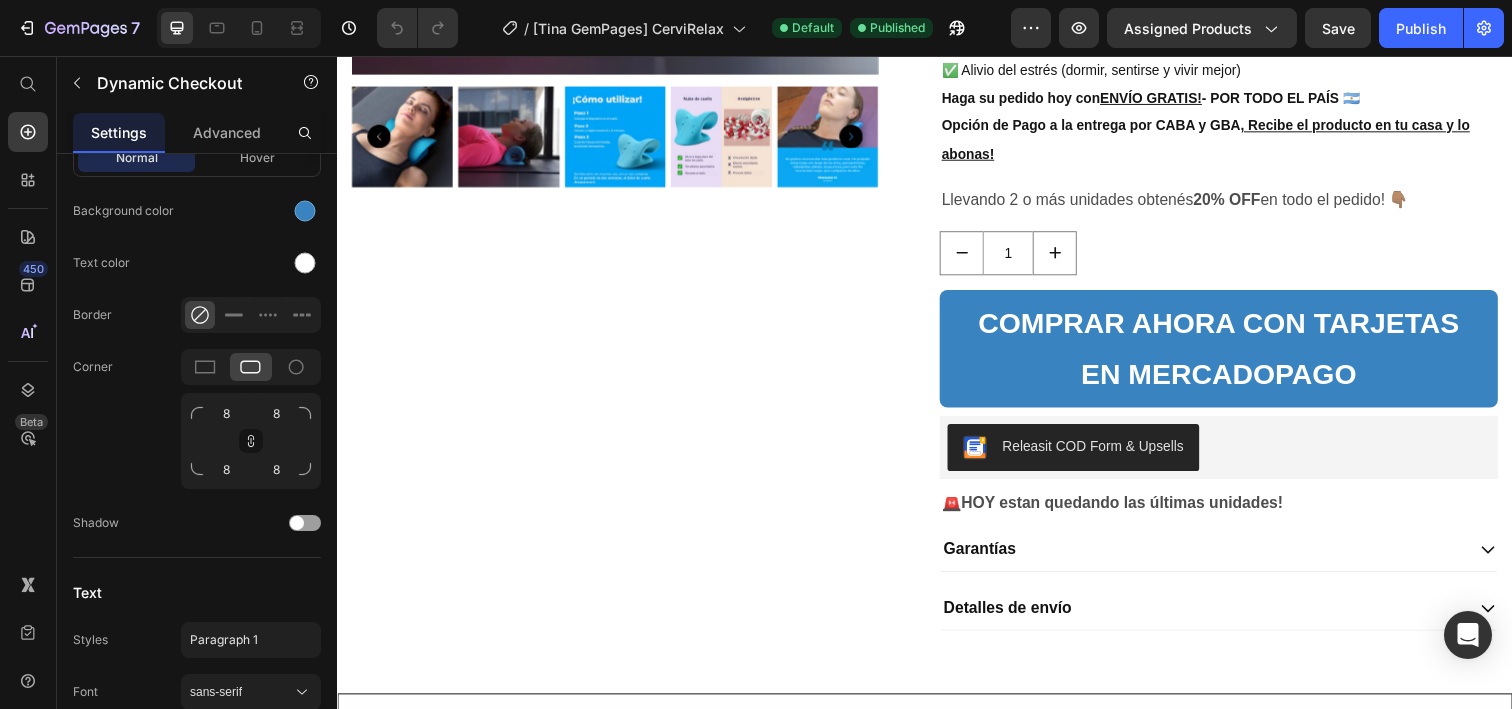 scroll, scrollTop: 0, scrollLeft: 0, axis: both 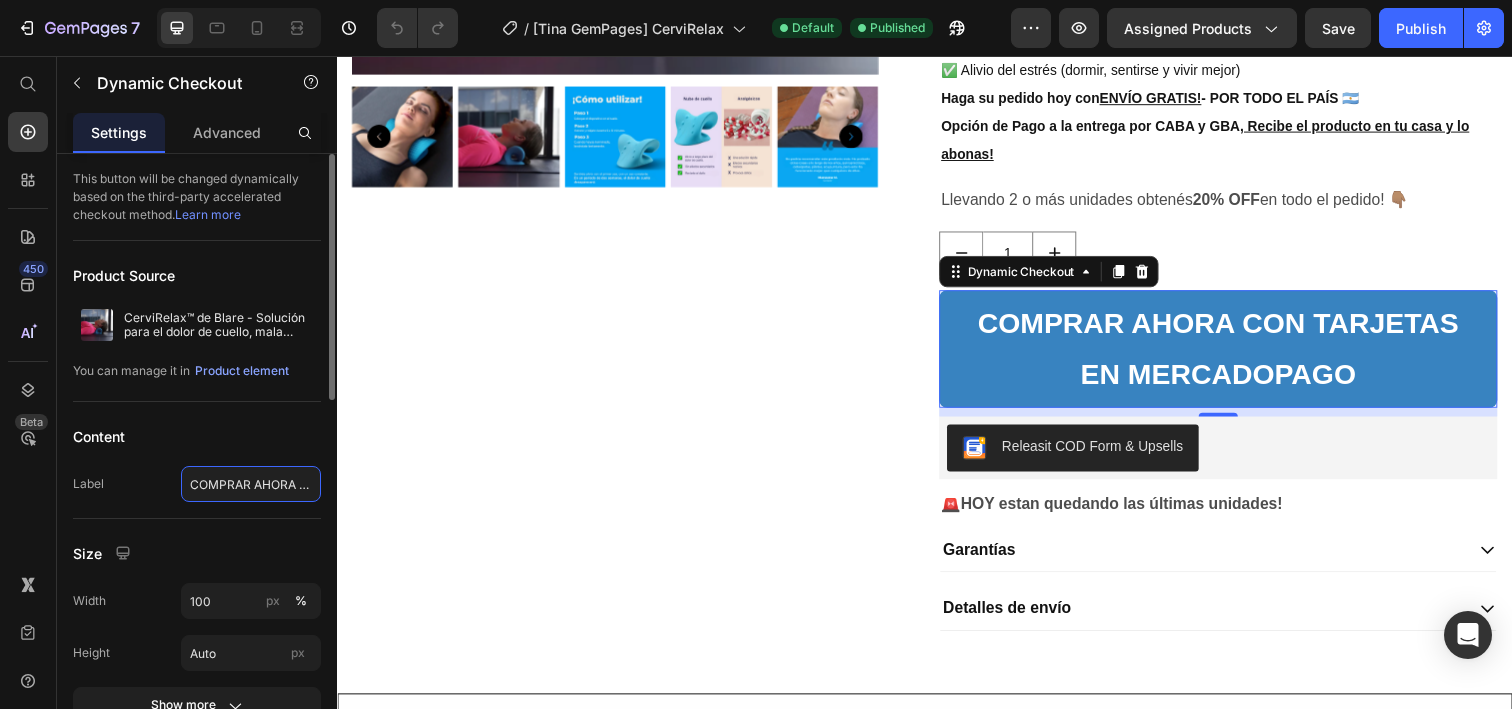 click on "COMPRAR AHORA CON TARJETAS EN MERCADOPAGO" 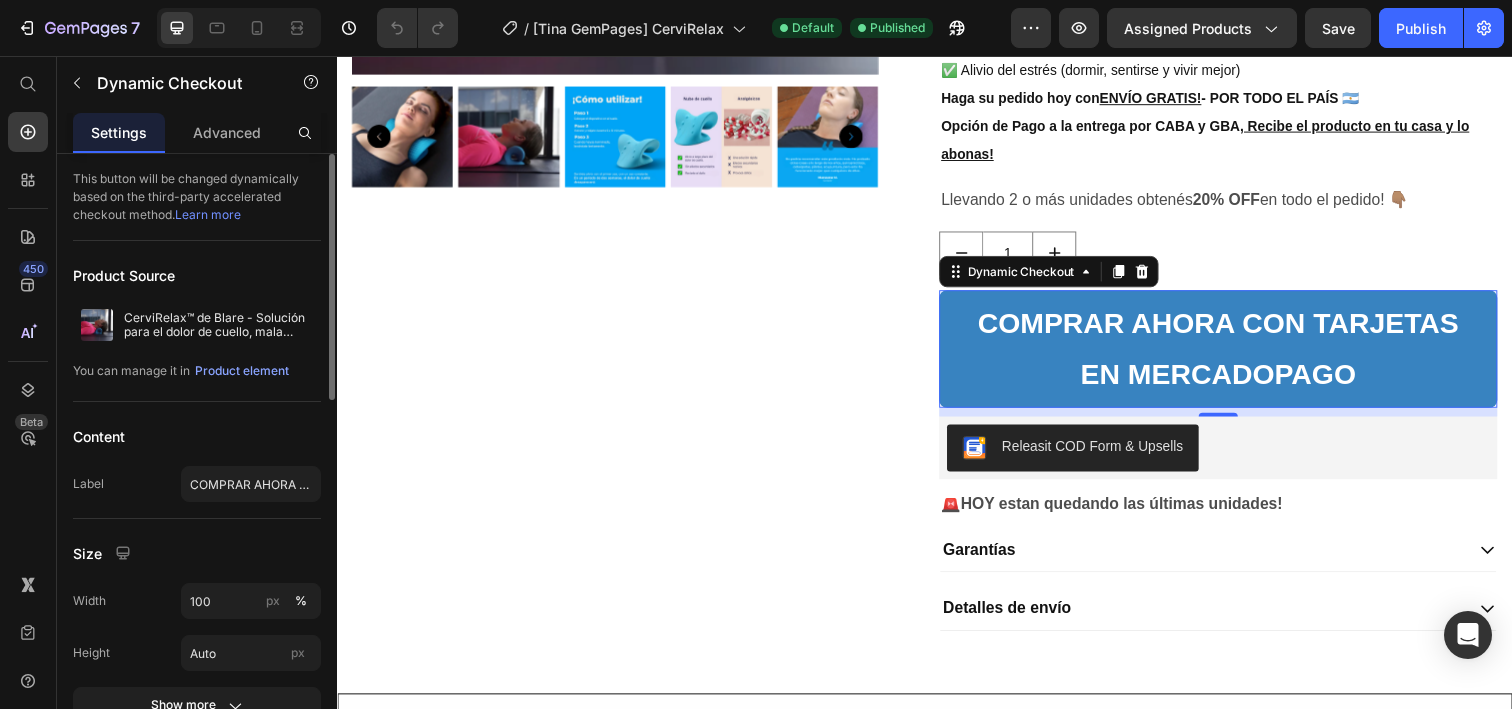 click on "Content" at bounding box center (197, 436) 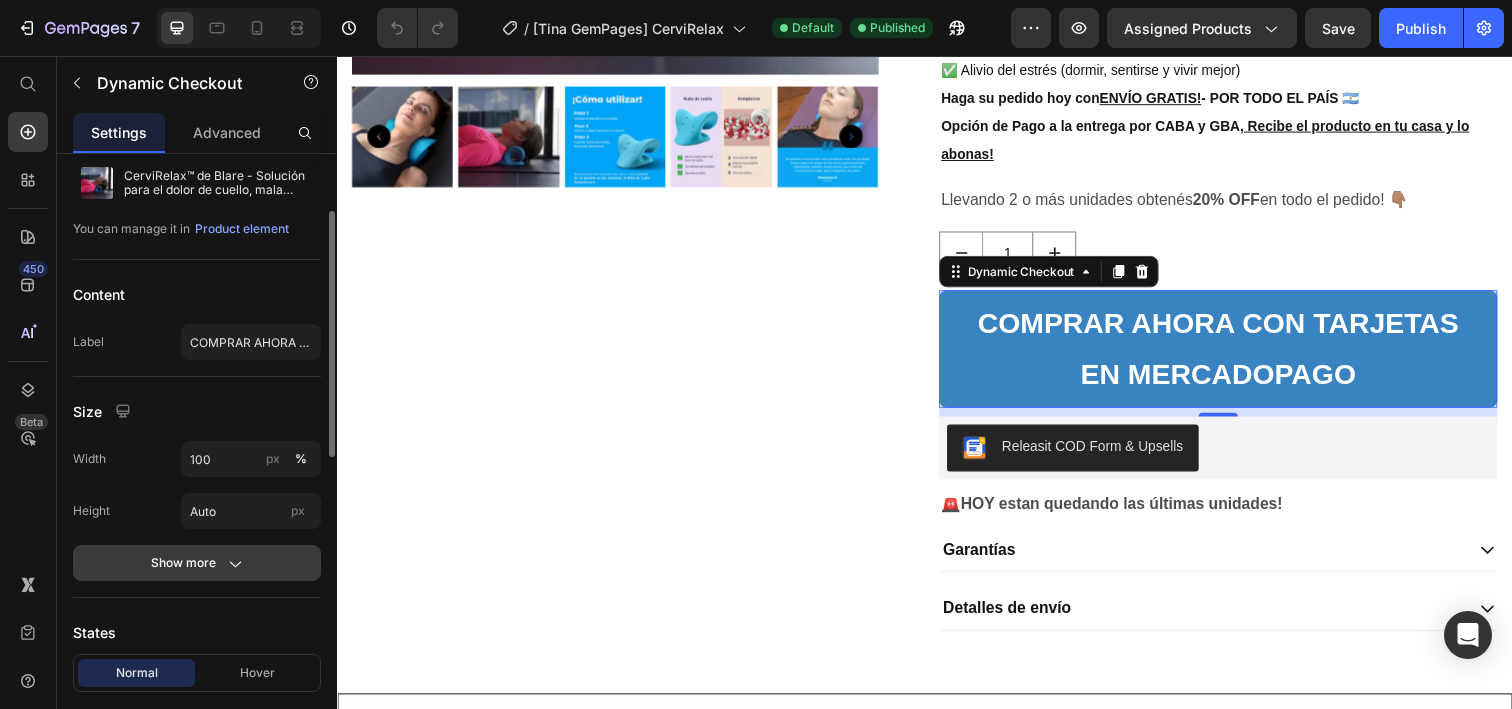 click on "Show more" 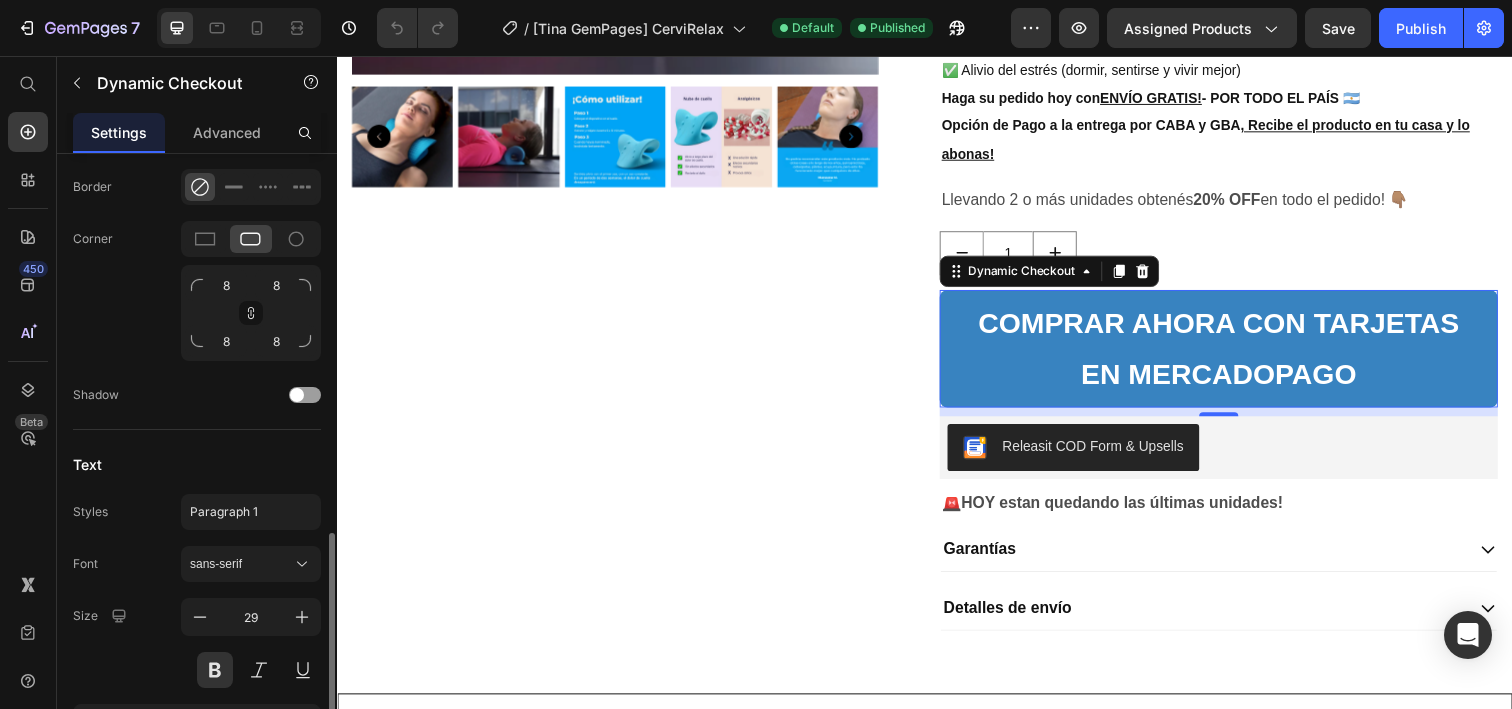 scroll, scrollTop: 1012, scrollLeft: 0, axis: vertical 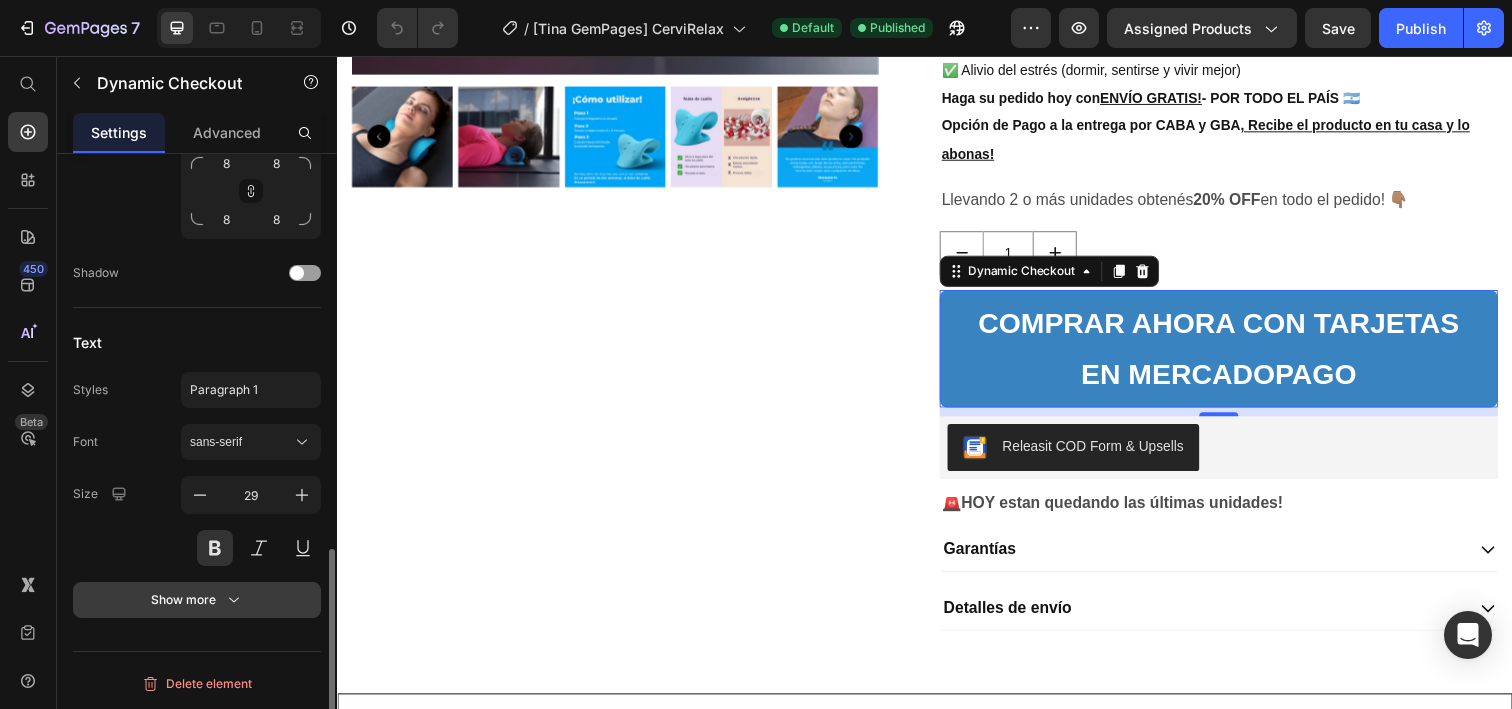 click 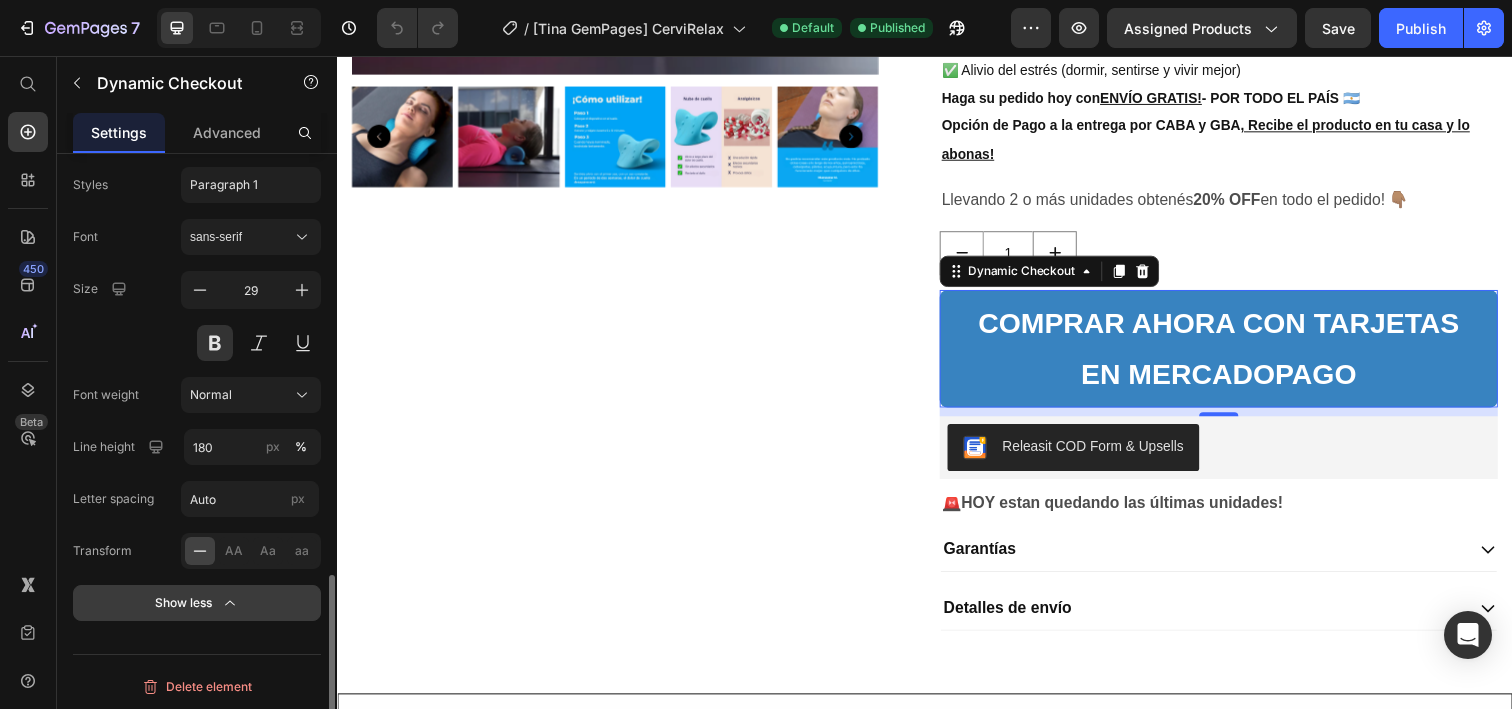 scroll, scrollTop: 1315, scrollLeft: 0, axis: vertical 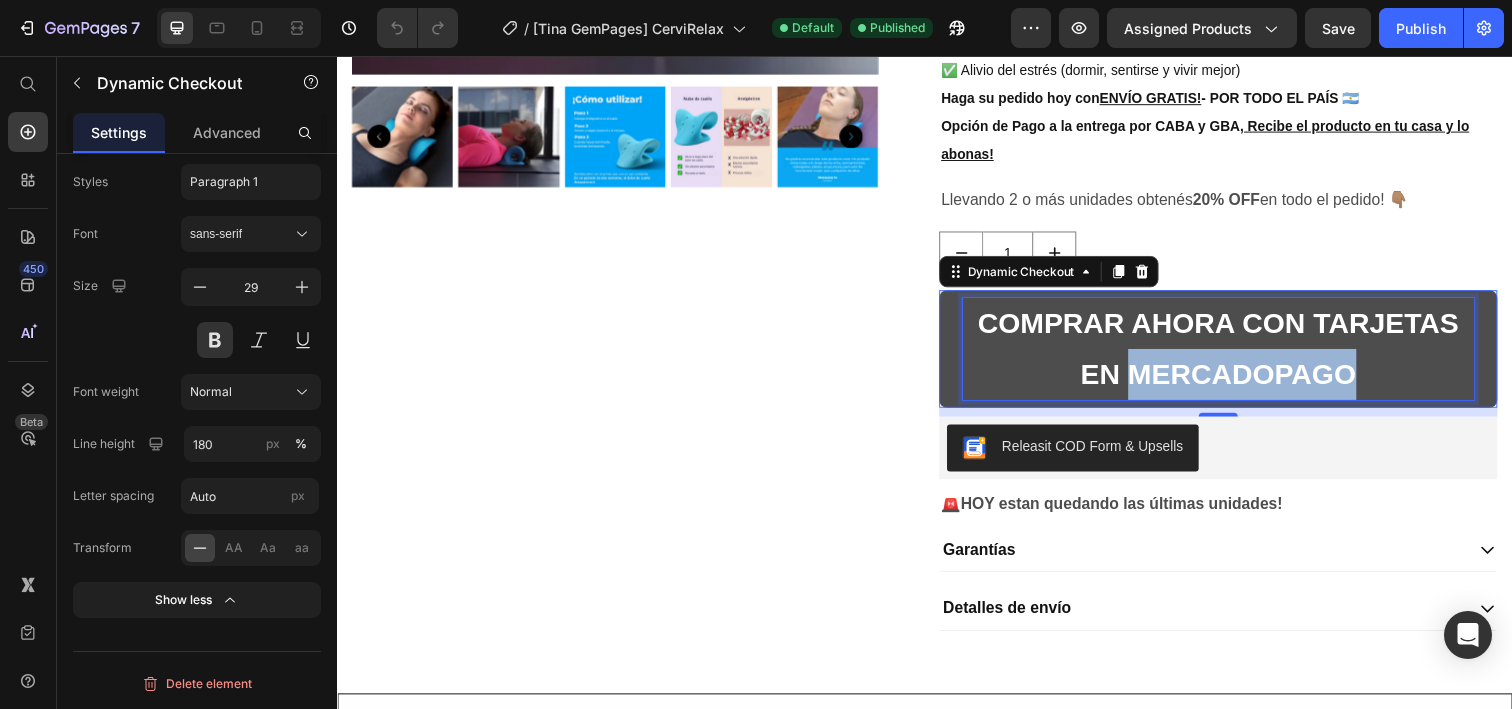 click on "COMPRAR AHORA CON TARJETAS EN MERCADOPAGO" at bounding box center (1237, 355) 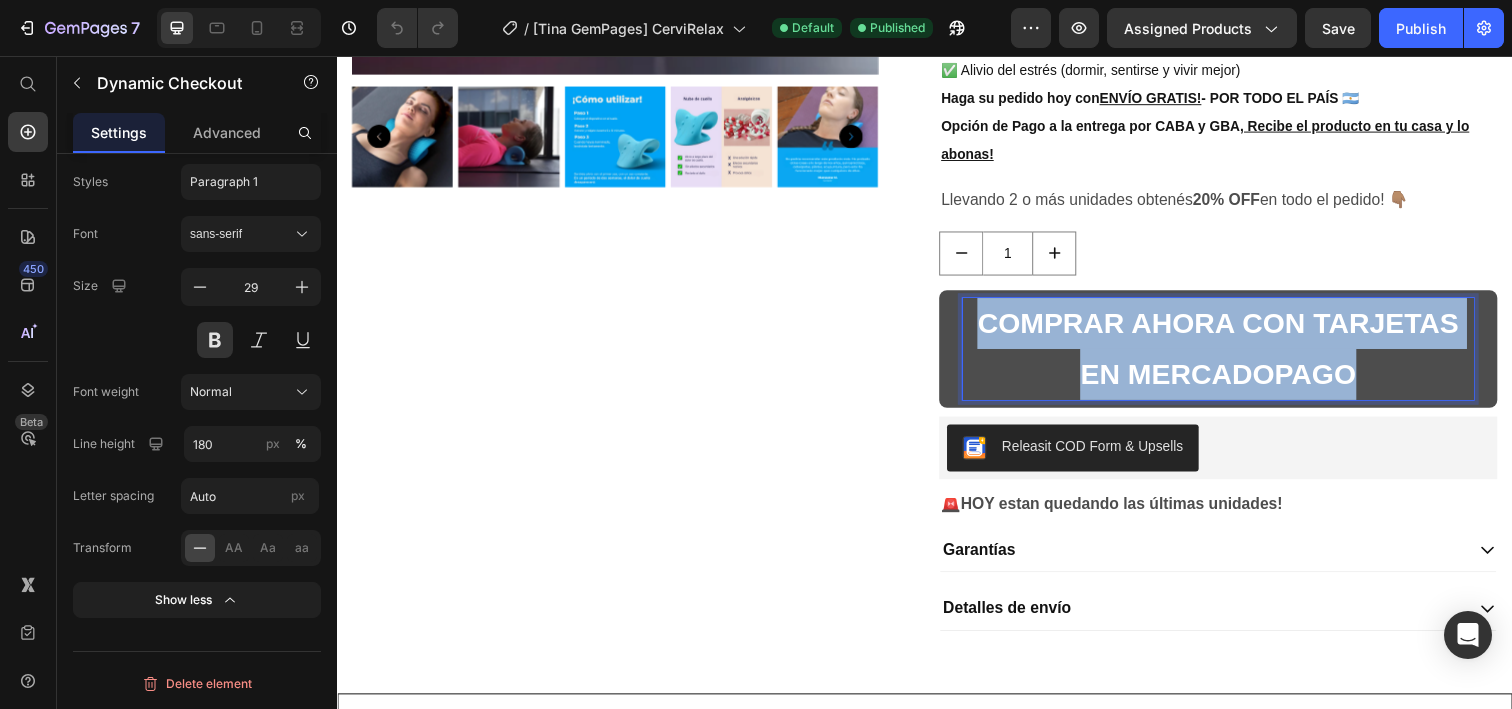 click on "COMPRAR AHORA CON TARJETAS EN MERCADOPAGO" at bounding box center (1237, 355) 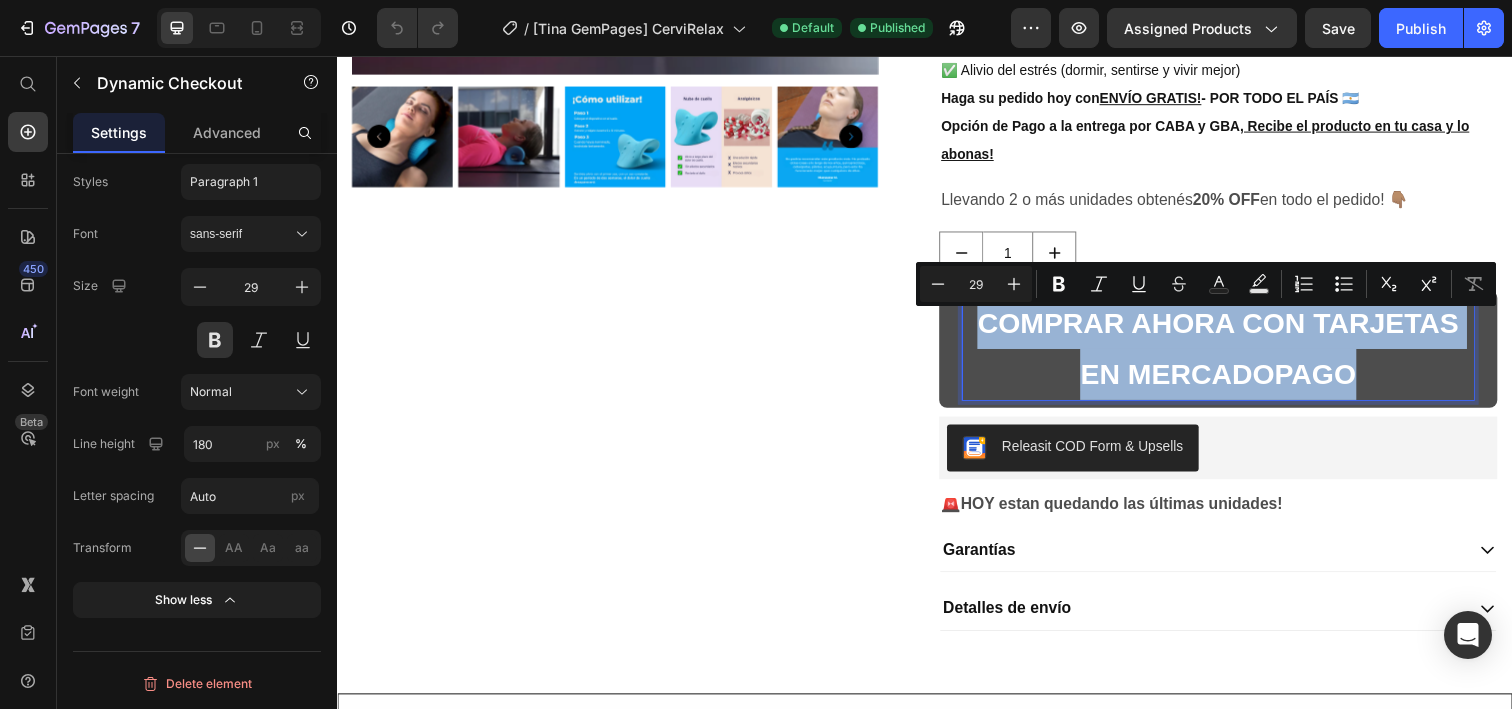 click on "COMPRAR AHORA CON TARJETAS EN MERCADOPAGO" at bounding box center [1237, 355] 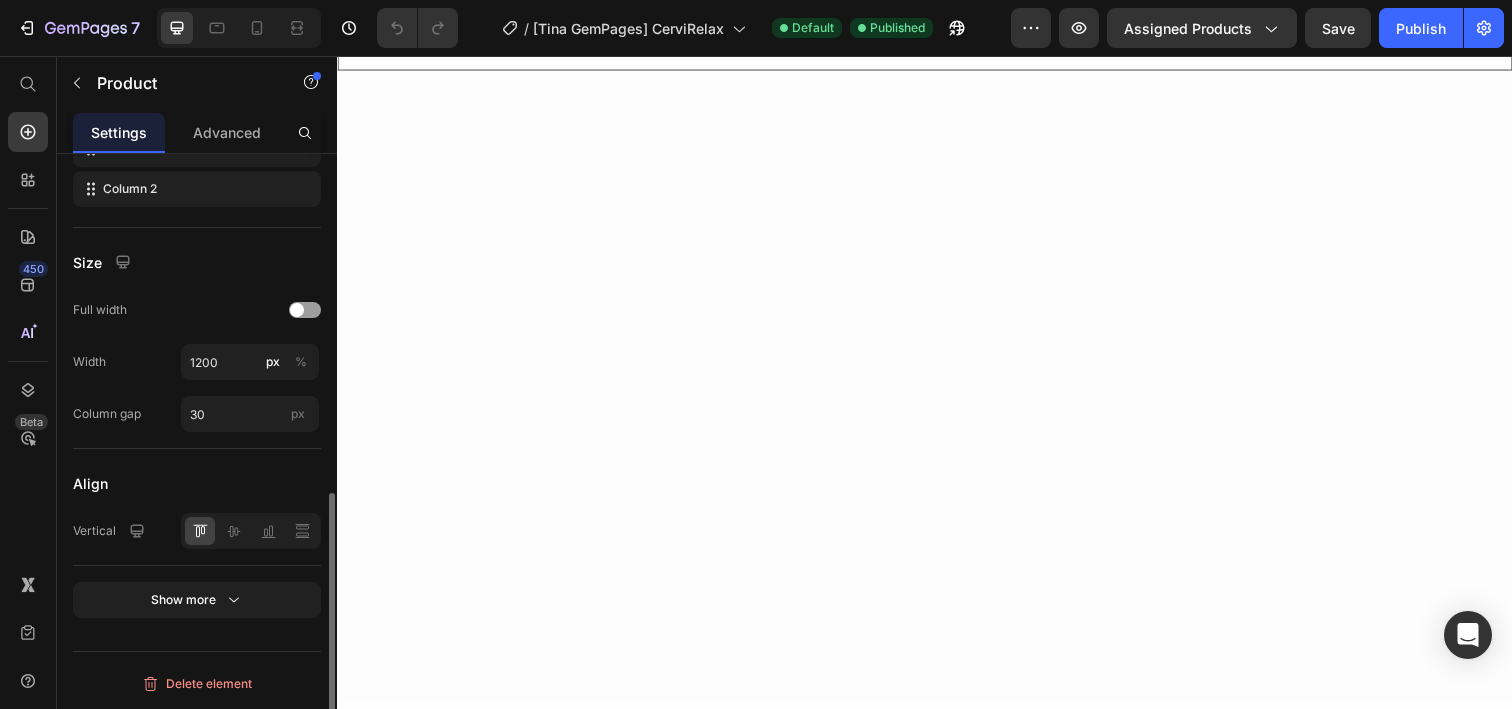 scroll, scrollTop: 0, scrollLeft: 0, axis: both 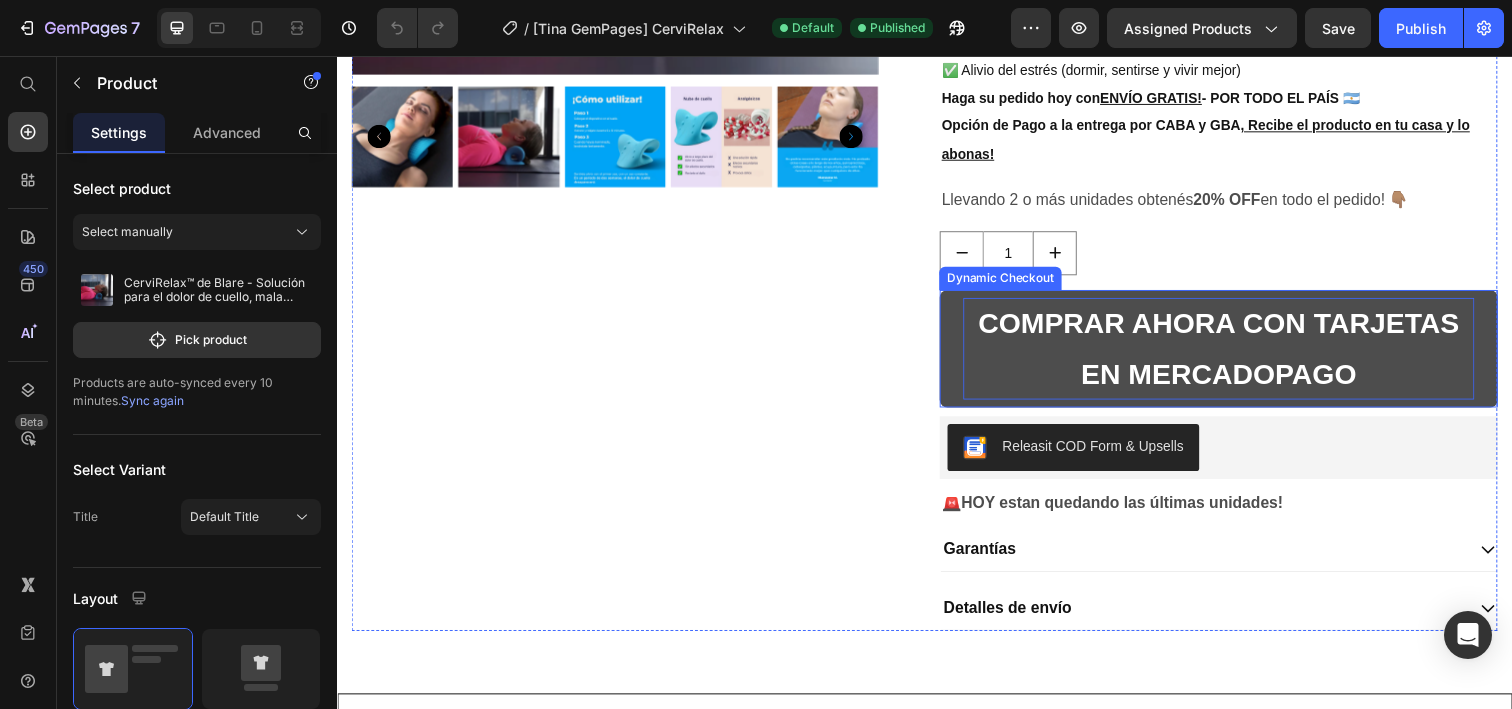 click on "COMPRAR AHORA CON TARJETAS EN MERCADOPAGO" at bounding box center (1237, 355) 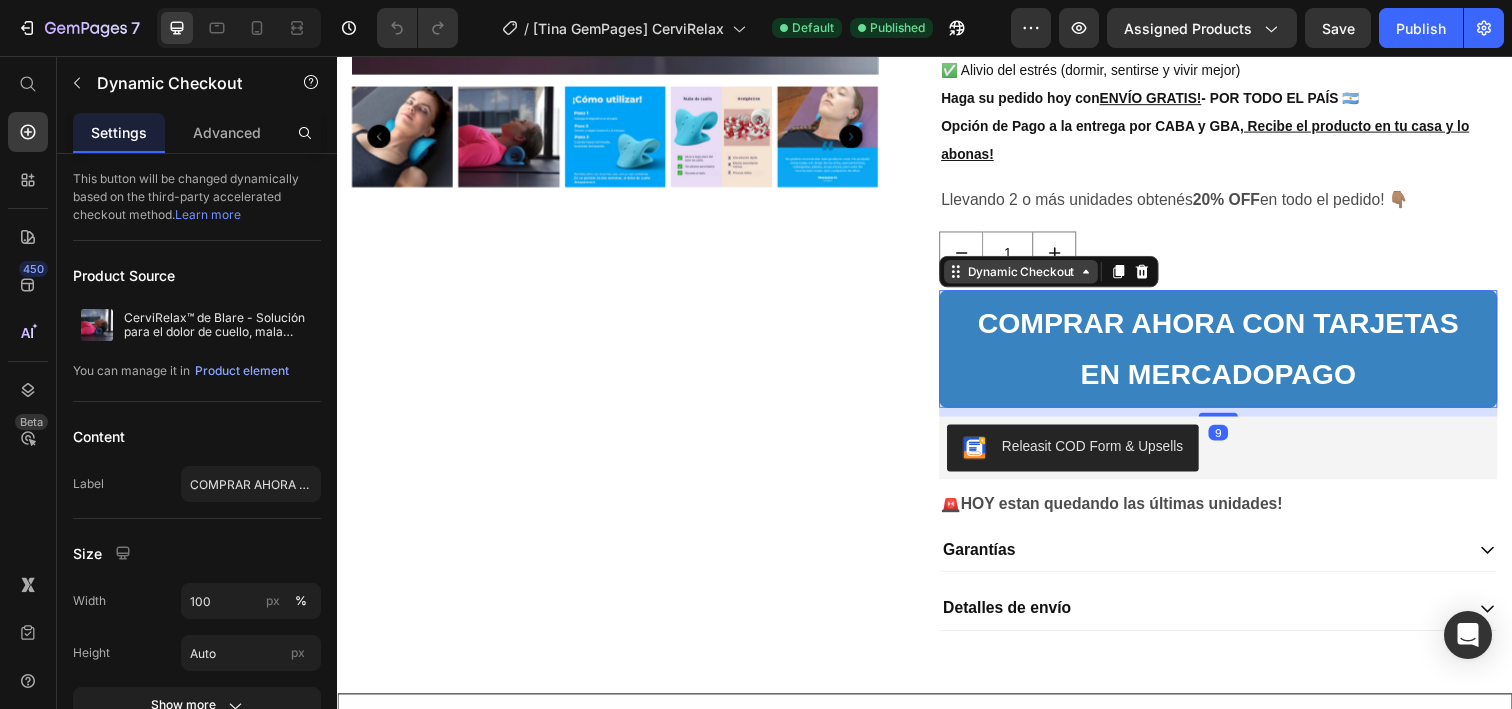click on "Dynamic Checkout" at bounding box center [1035, 276] 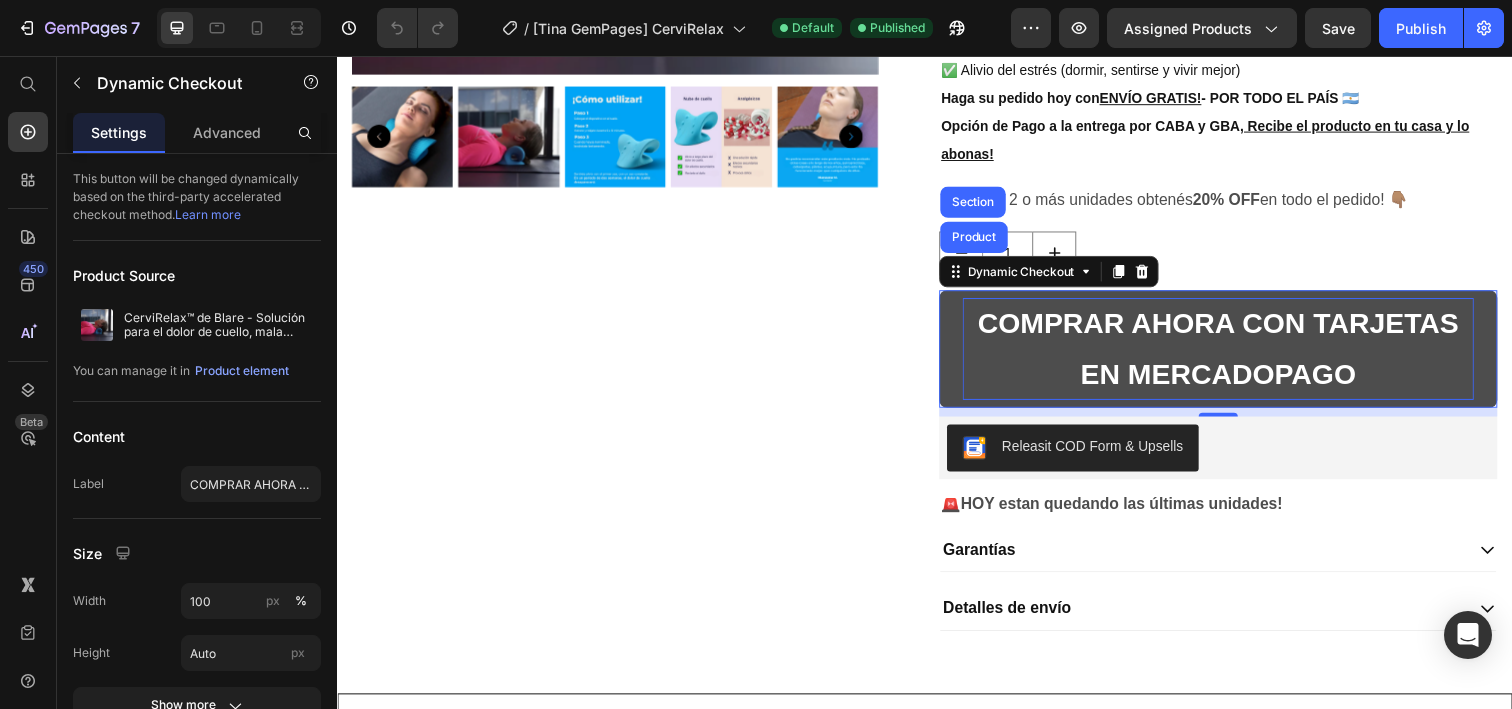 click on "COMPRAR AHORA CON TARJETAS EN MERCADOPAGO" at bounding box center (1237, 355) 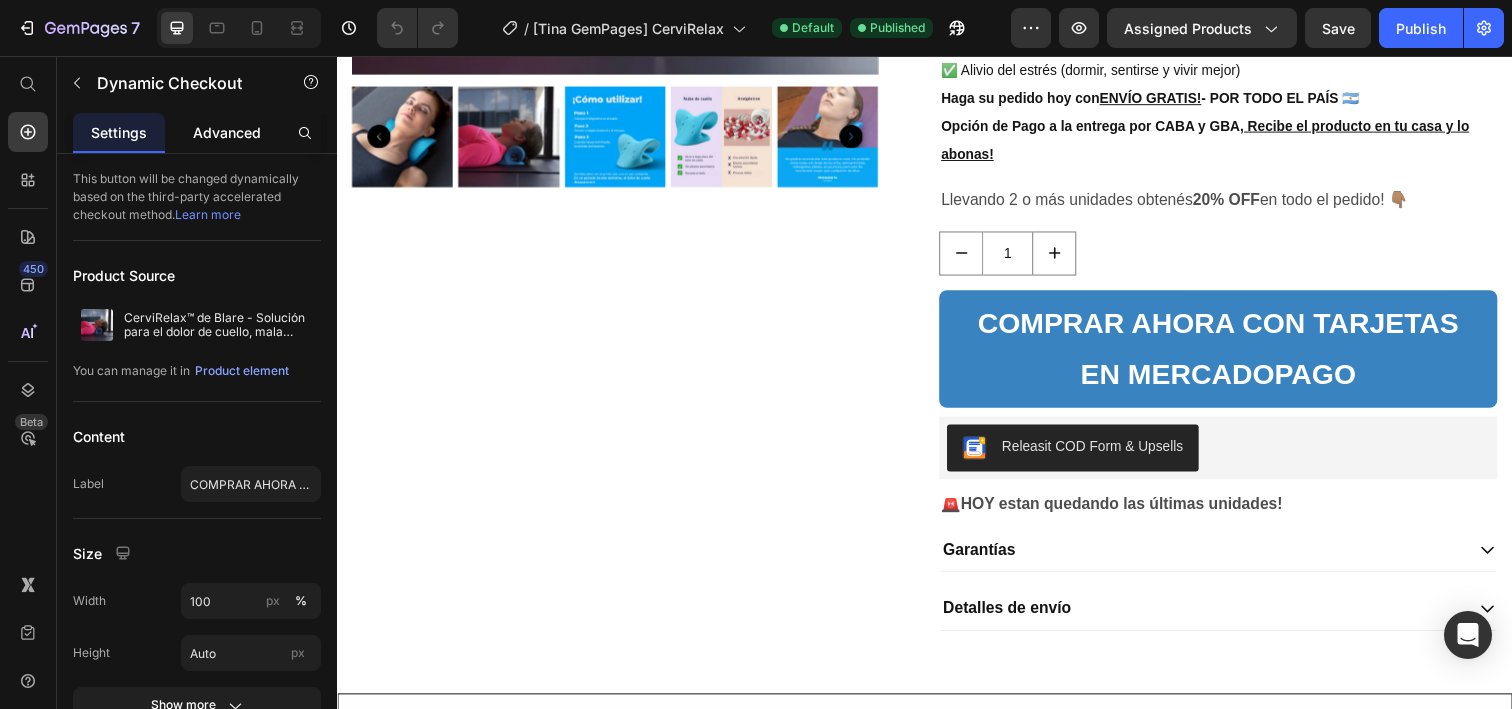 click on "Advanced" at bounding box center (227, 132) 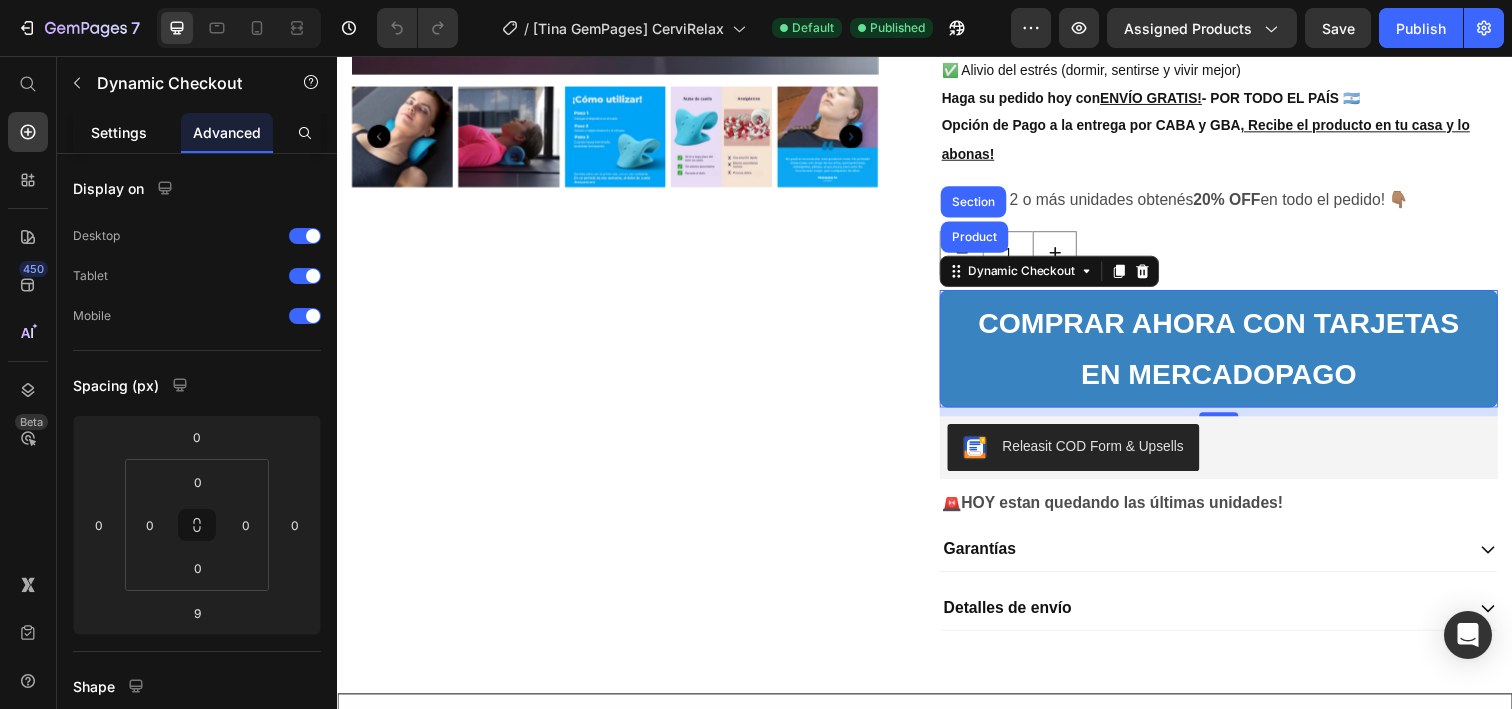 click on "Settings" at bounding box center [119, 132] 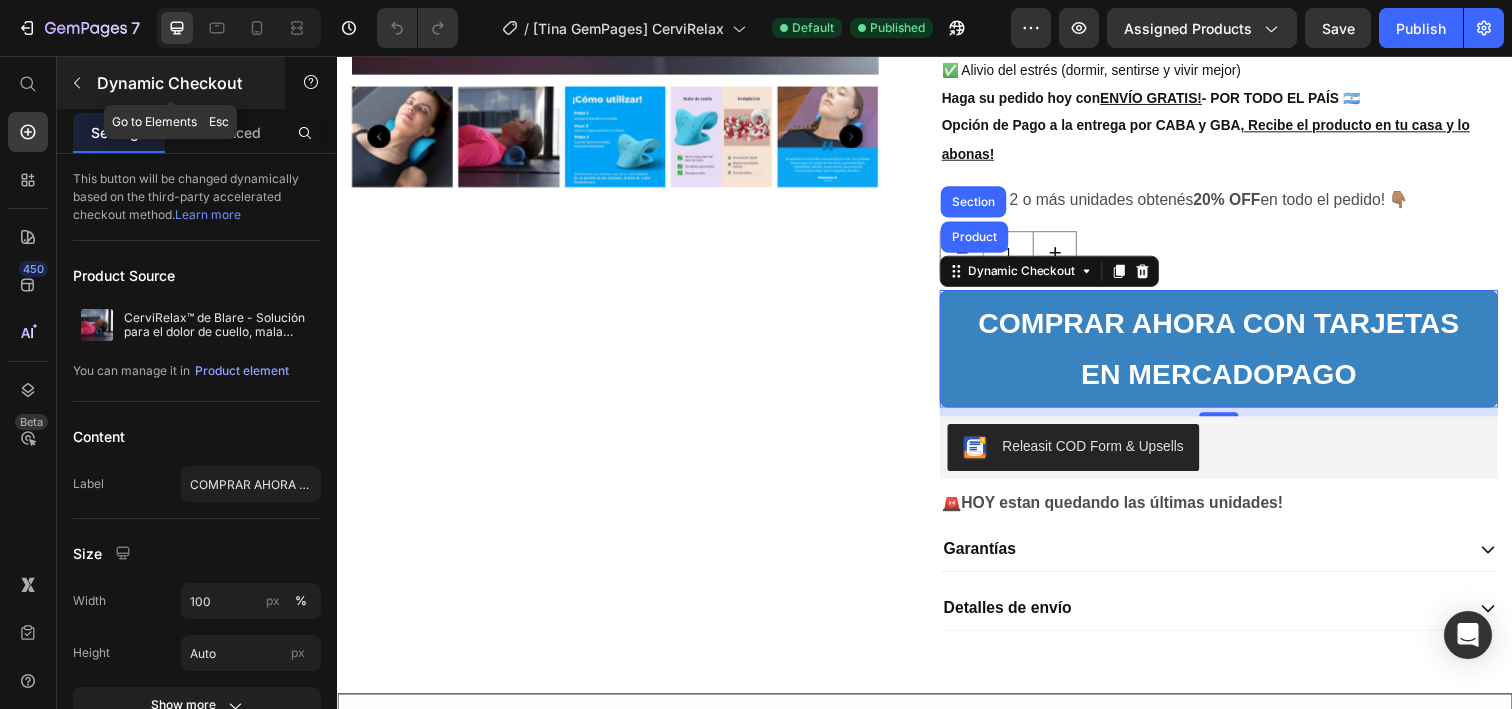 click 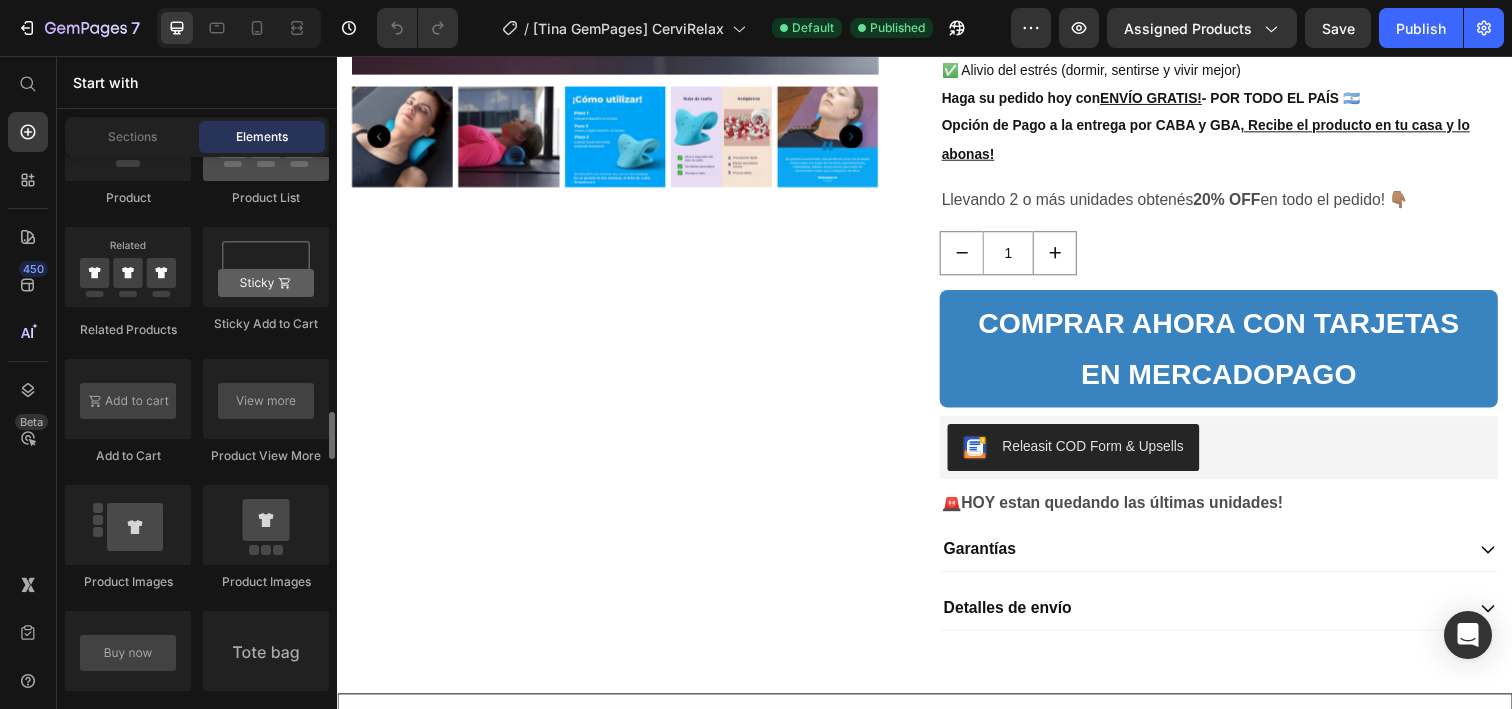 scroll, scrollTop: 2934, scrollLeft: 0, axis: vertical 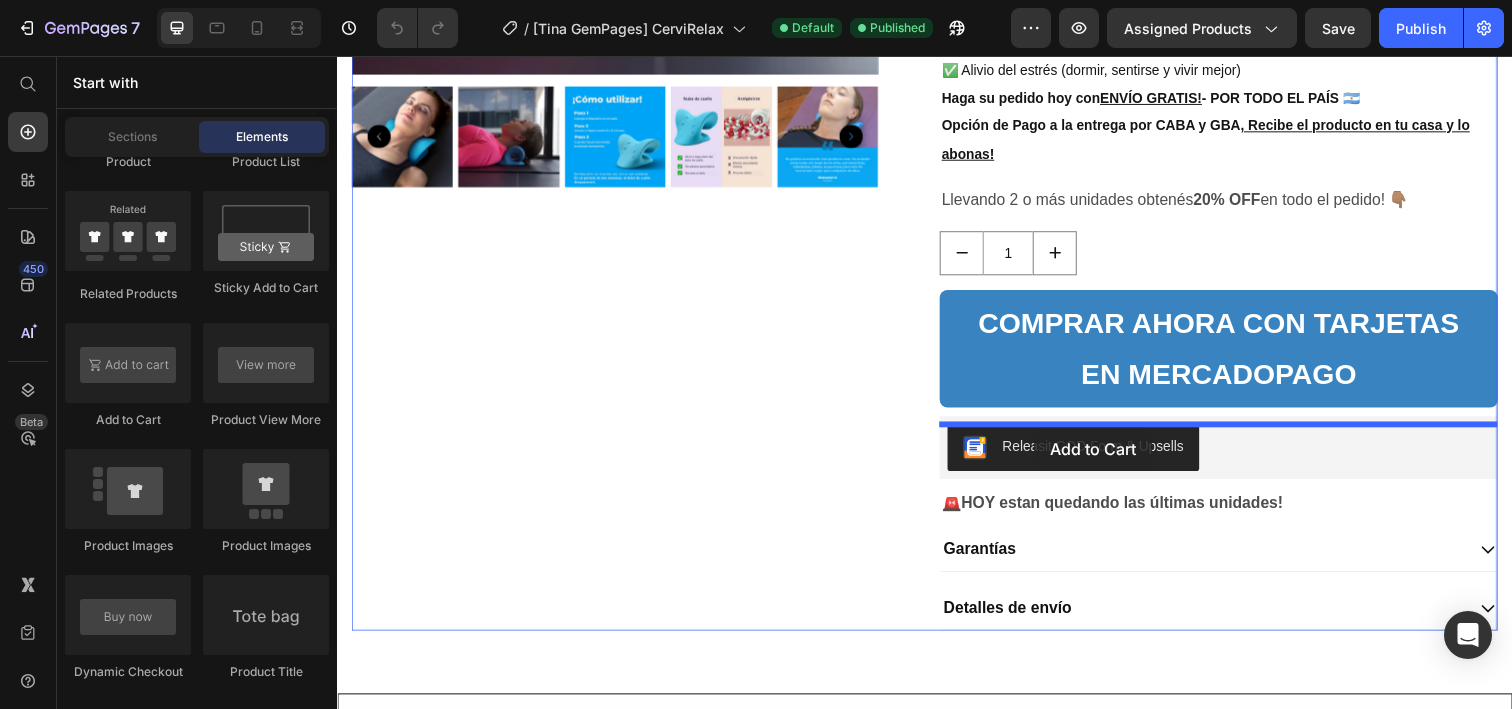 drag, startPoint x: 461, startPoint y: 417, endPoint x: 1049, endPoint y: 436, distance: 588.3069 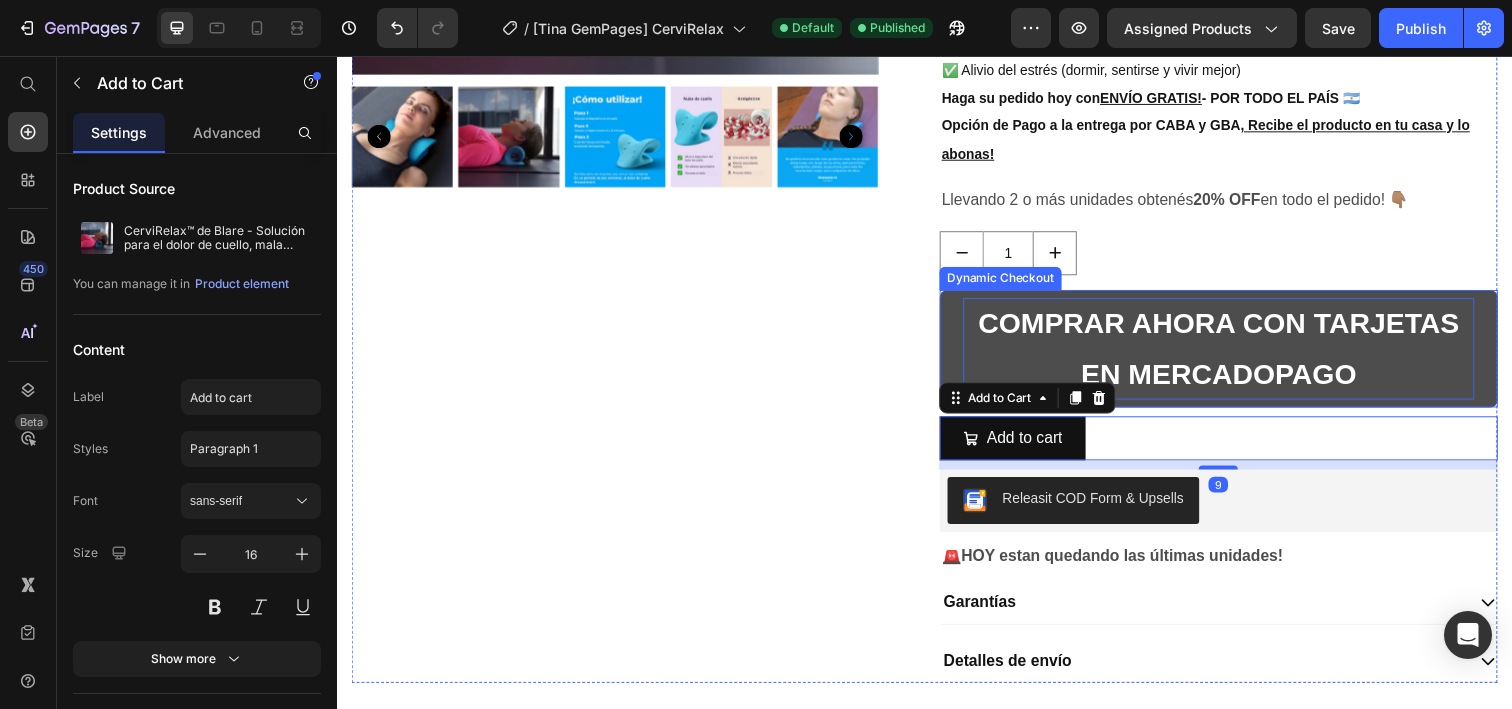 click on "COMPRAR AHORA CON TARJETAS EN MERCADOPAGO" at bounding box center [1237, 355] 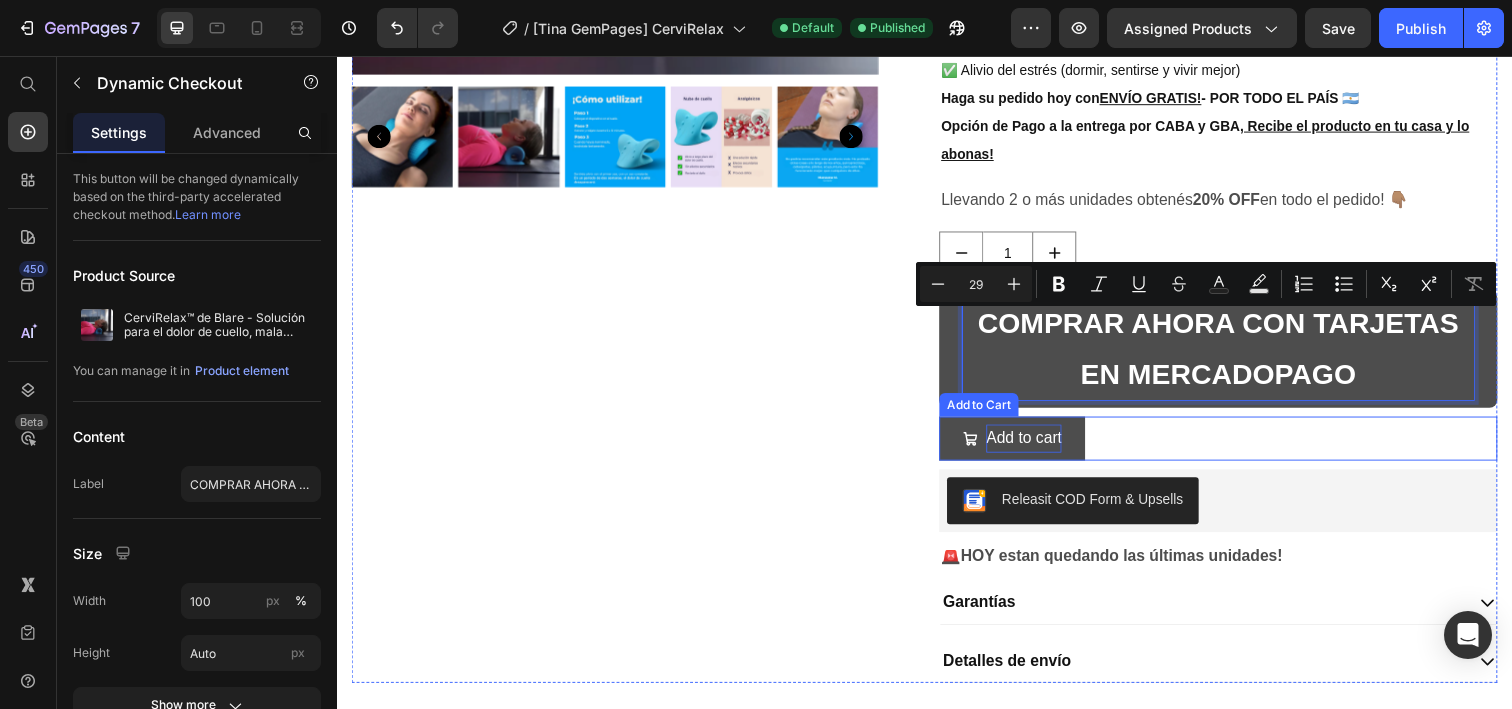 click on "Add to cart" at bounding box center [1038, 446] 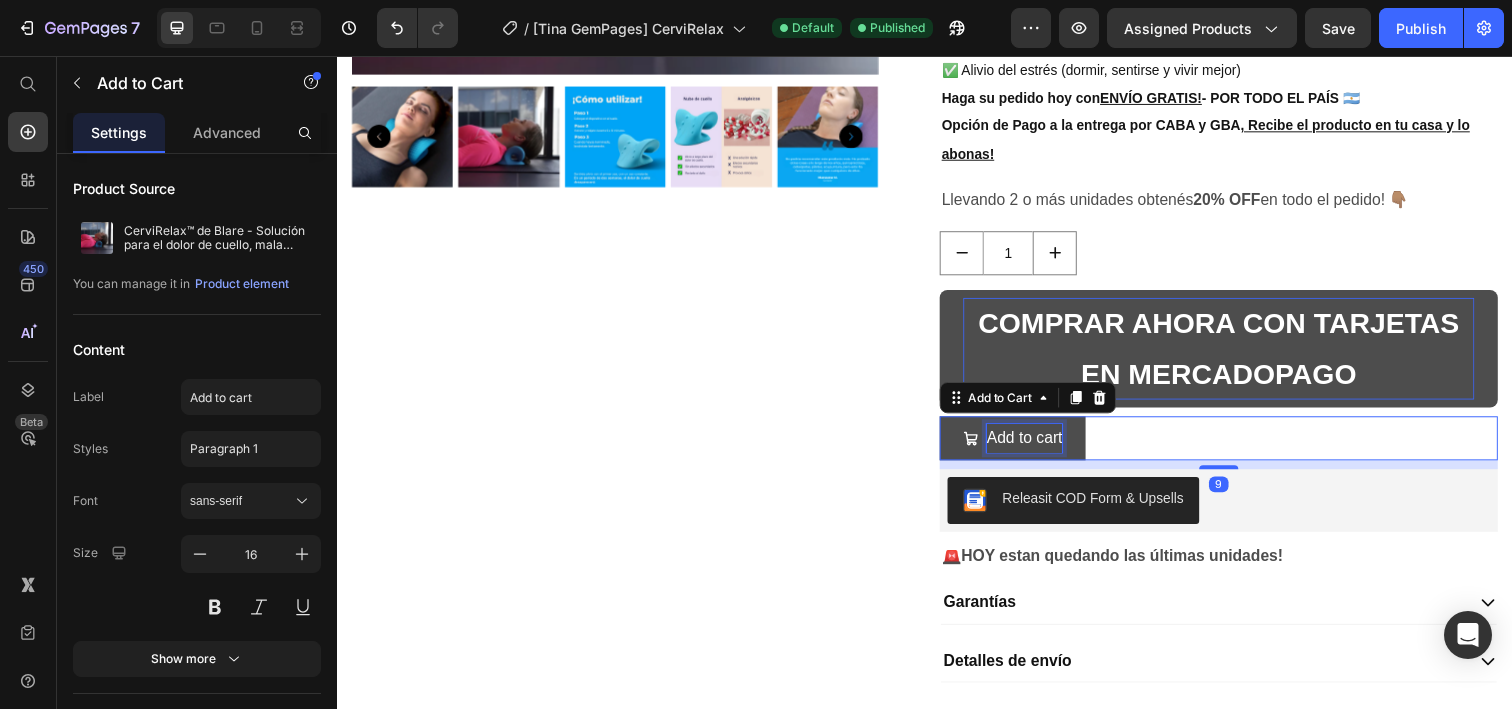 click on "Add to cart" at bounding box center [1038, 446] 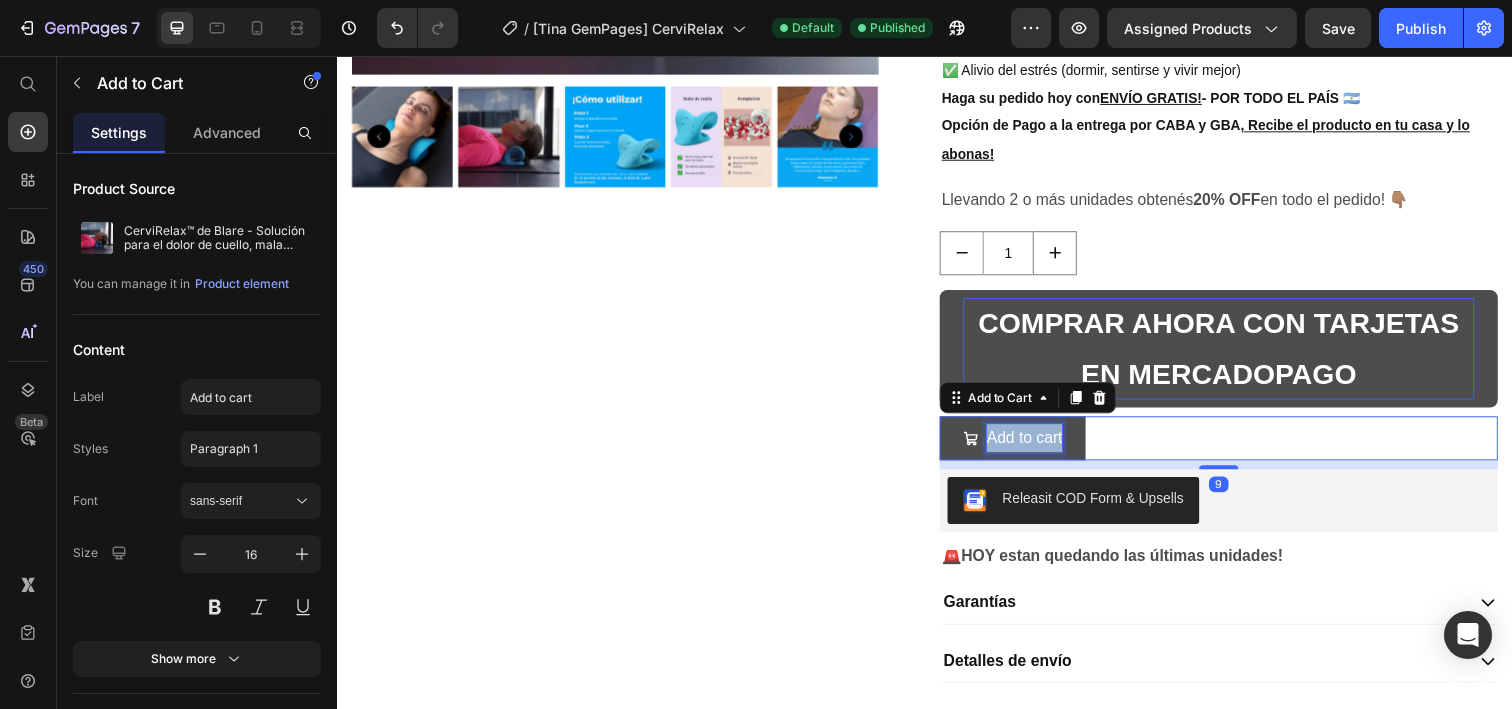 click on "Add to cart" at bounding box center [1038, 446] 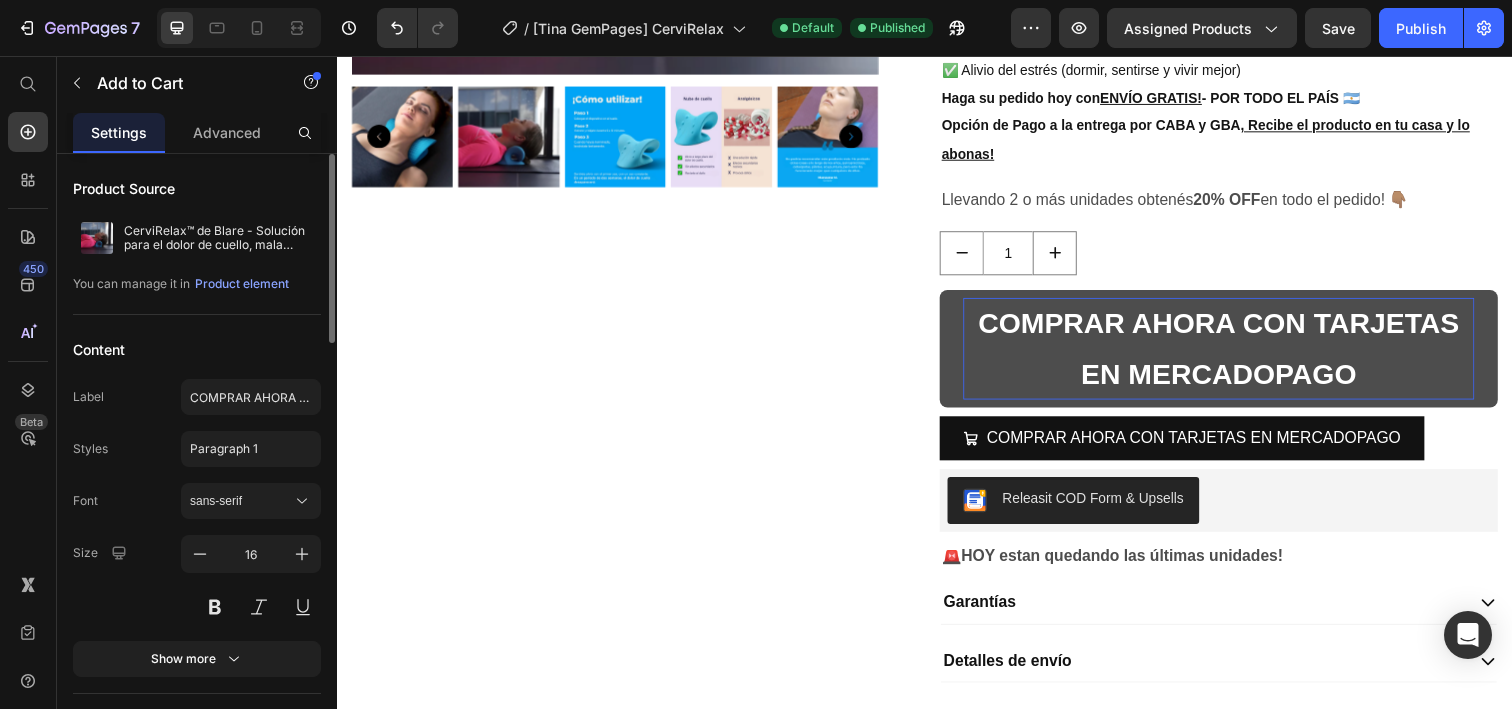 click on "Styles Paragraph 1" at bounding box center [197, 449] 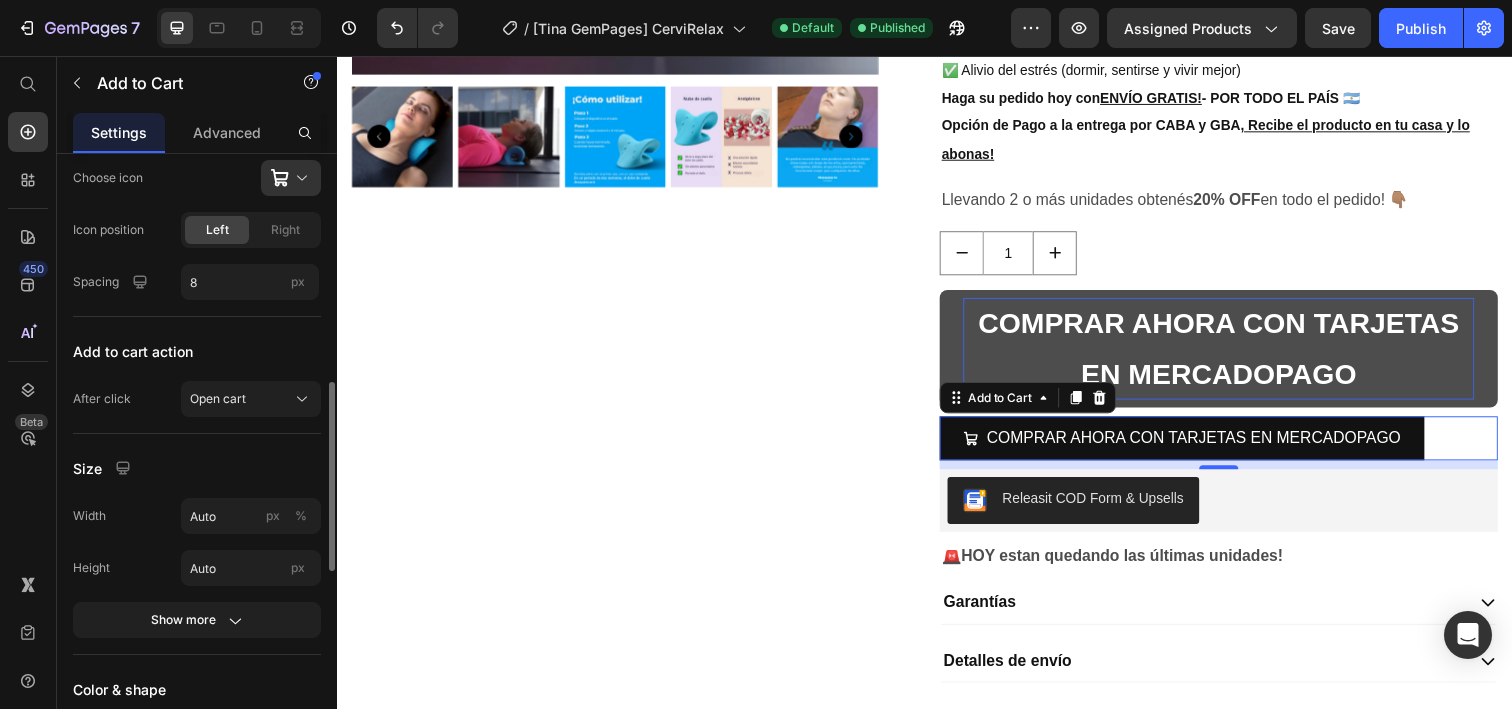 scroll, scrollTop: 736, scrollLeft: 0, axis: vertical 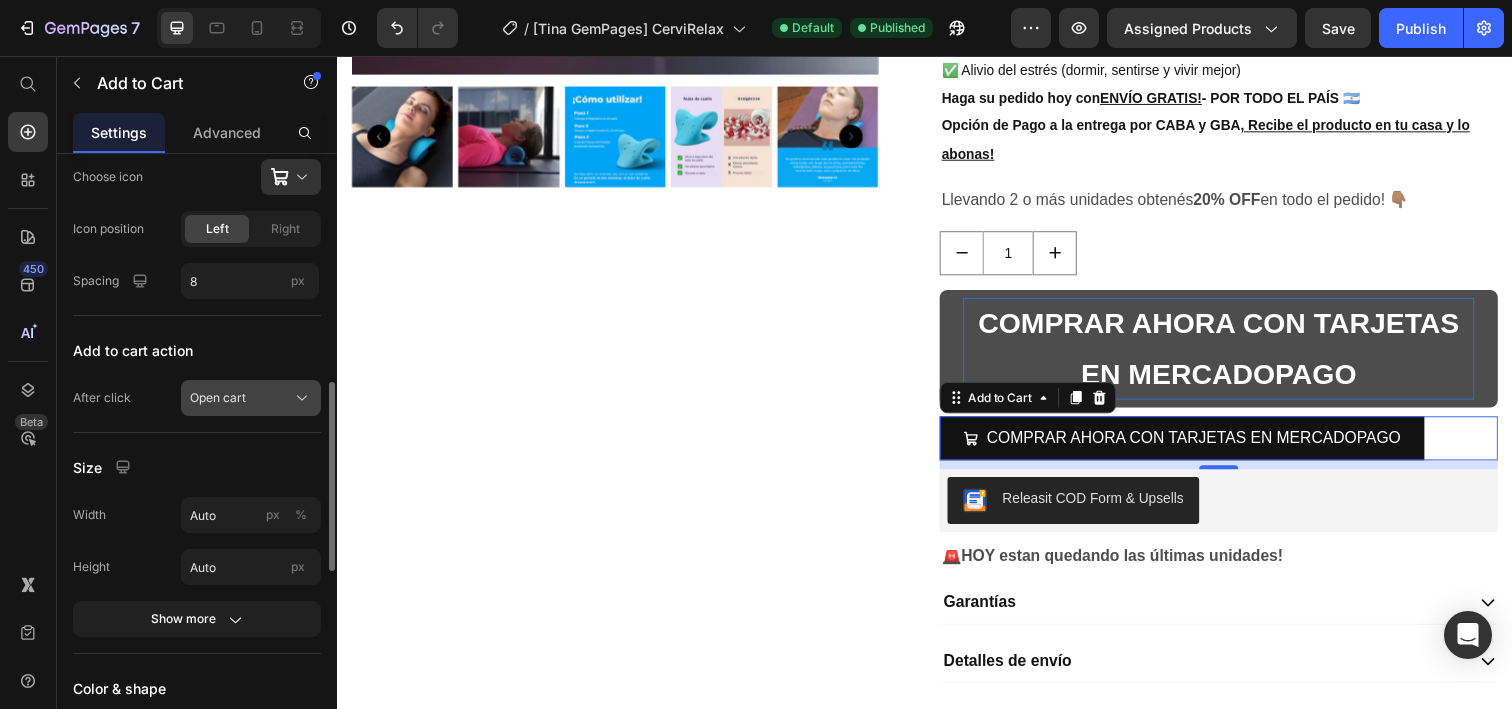 click on "Open cart" 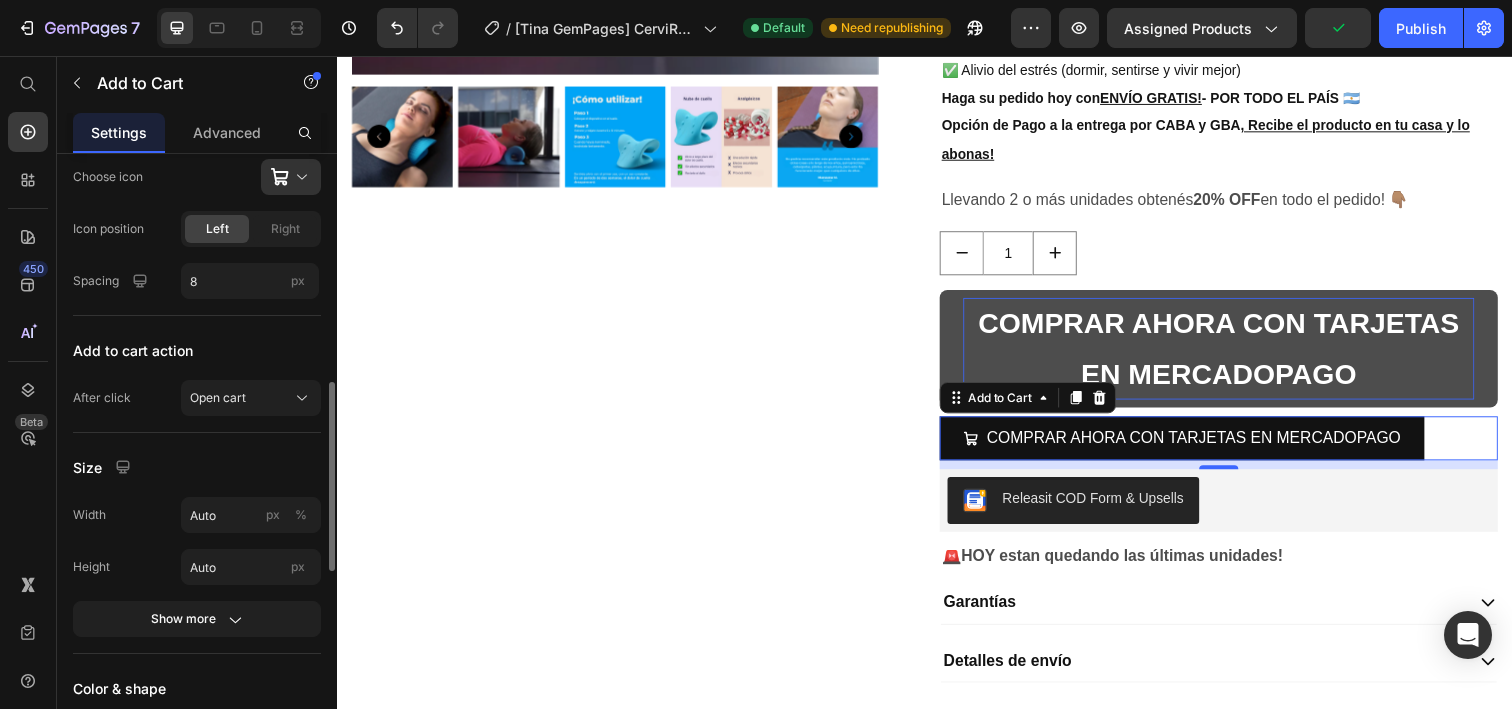 click on "Product Source CerviRelax™ de Blare - Solución para el dolor de cuello, mala postura, espalda, hombros EN POCOS DÍAS! You can manage it in Product element Content Label COMPRAR AHORA CON TARJETAS EN MERCADOPAGO Styles Paragraph 1 Font sans-serif Size 16 Show more Layout Add to cart Icon Choose icon Icon position Left Right Spacing 8 px Add to cart action After click Open cart Size Width Auto px % Height Auto px Show more Color & shape Normal Hover Background color Text color Border Corner Shadow Out of stock button Message Out of stock Custom style Align" at bounding box center [197, 354] 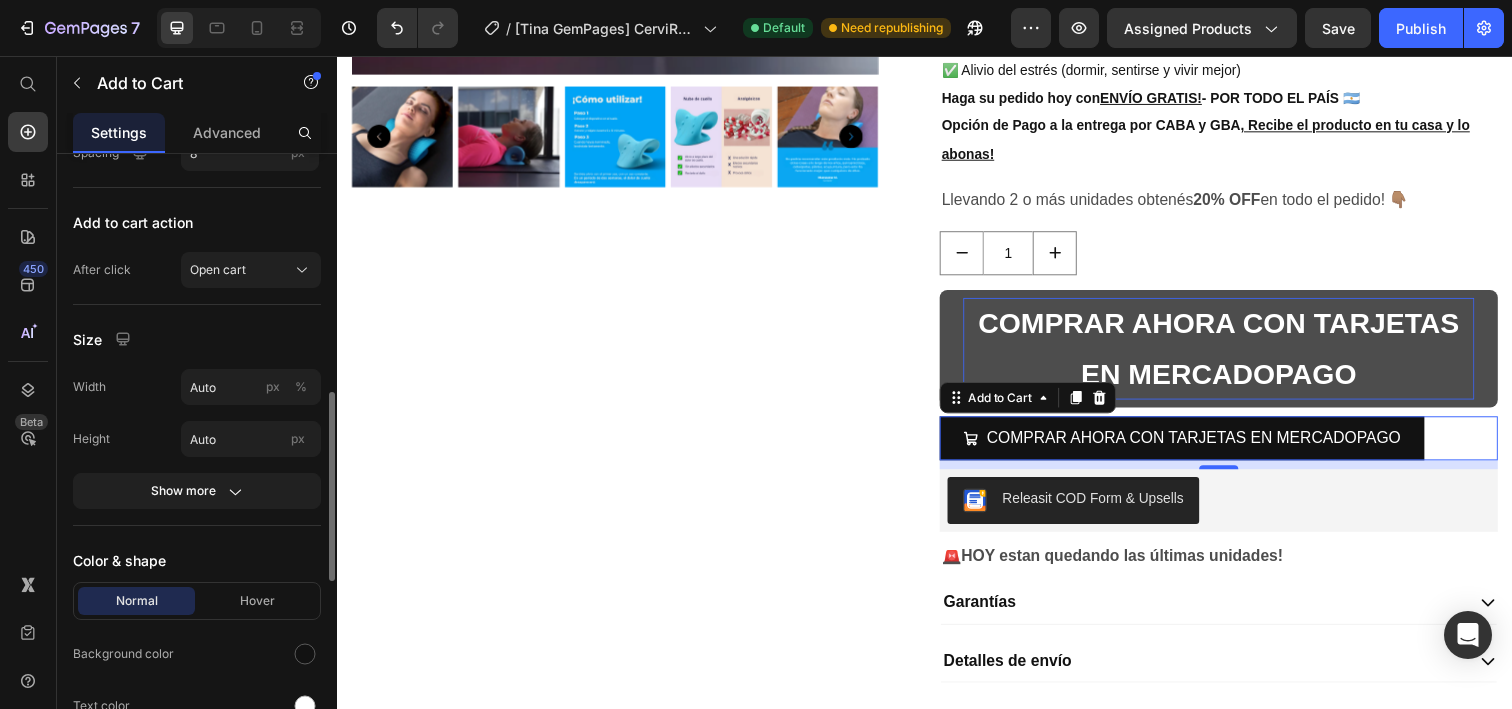 scroll, scrollTop: 877, scrollLeft: 0, axis: vertical 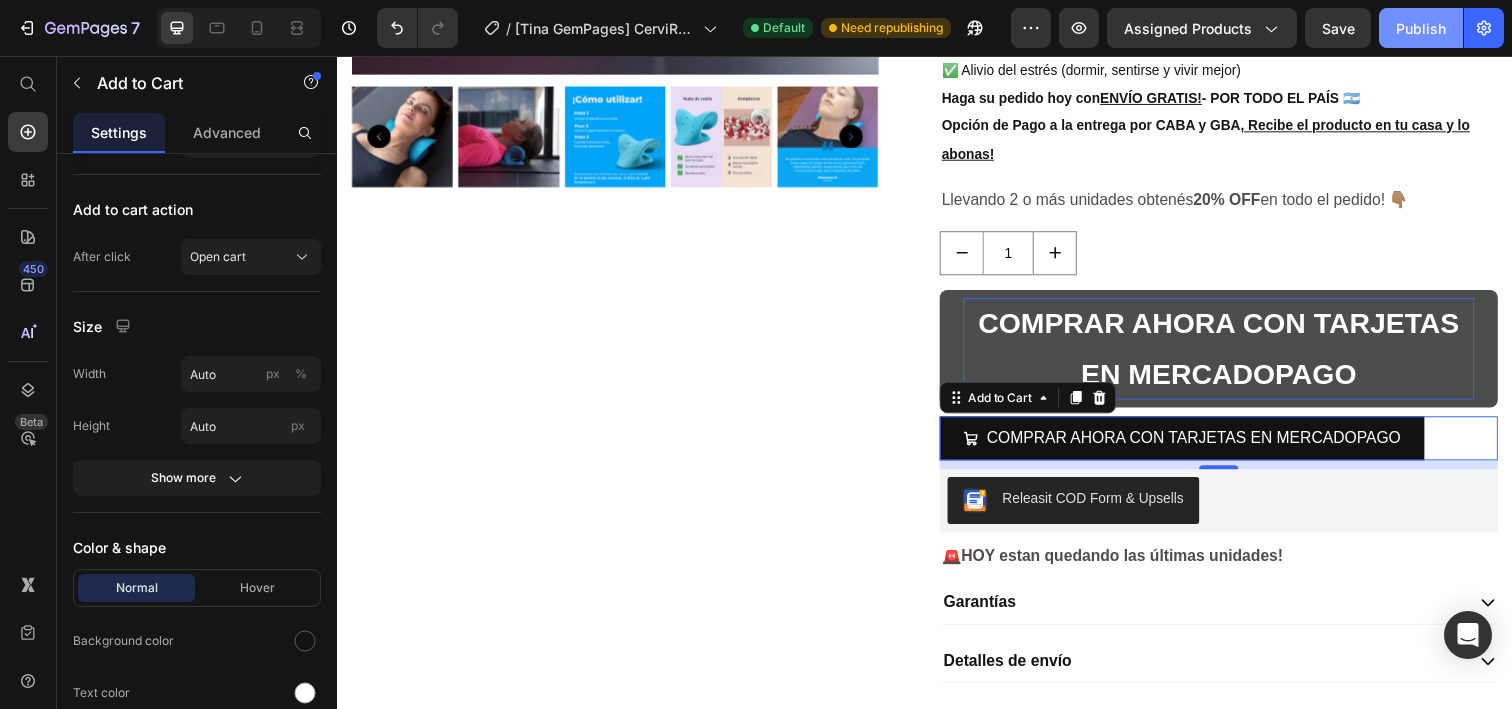 click on "Publish" at bounding box center (1421, 28) 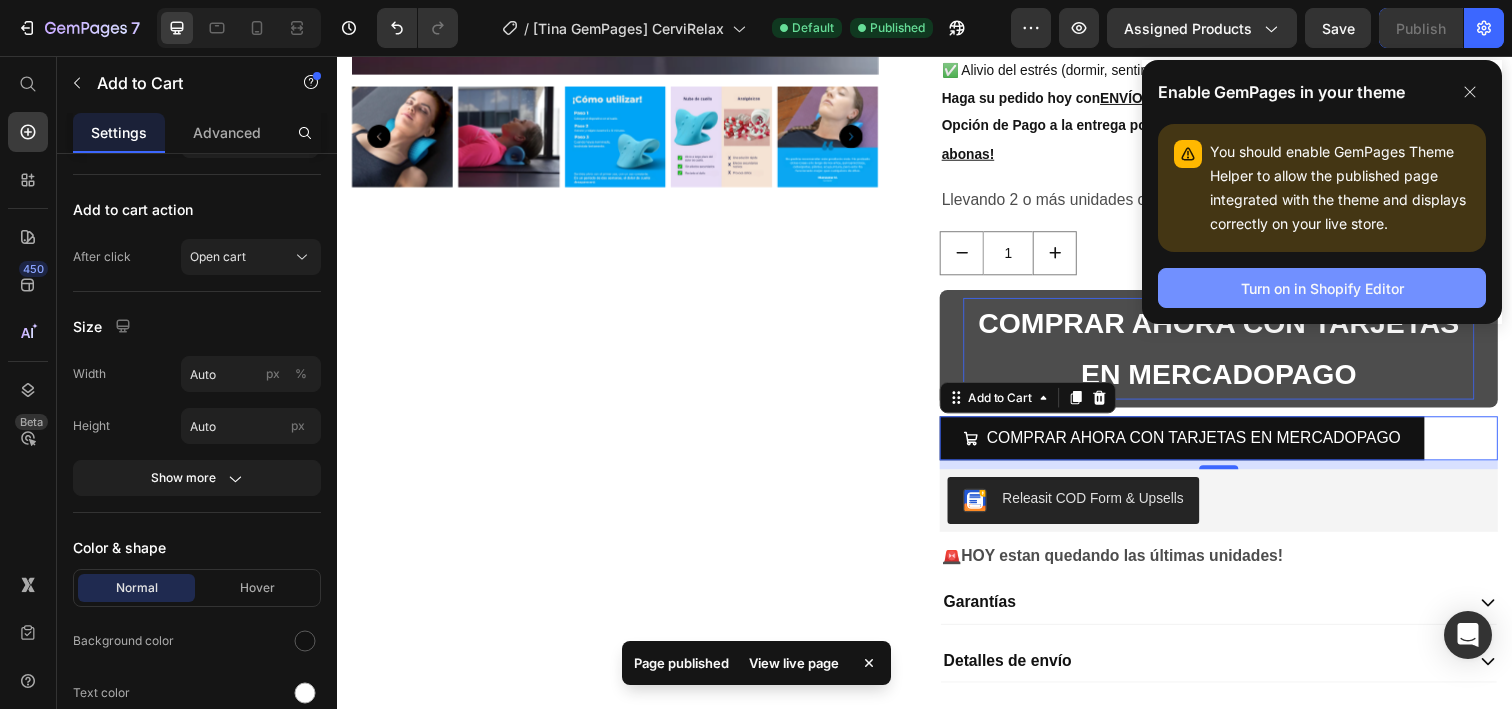 click on "Turn on in Shopify Editor" at bounding box center (1322, 288) 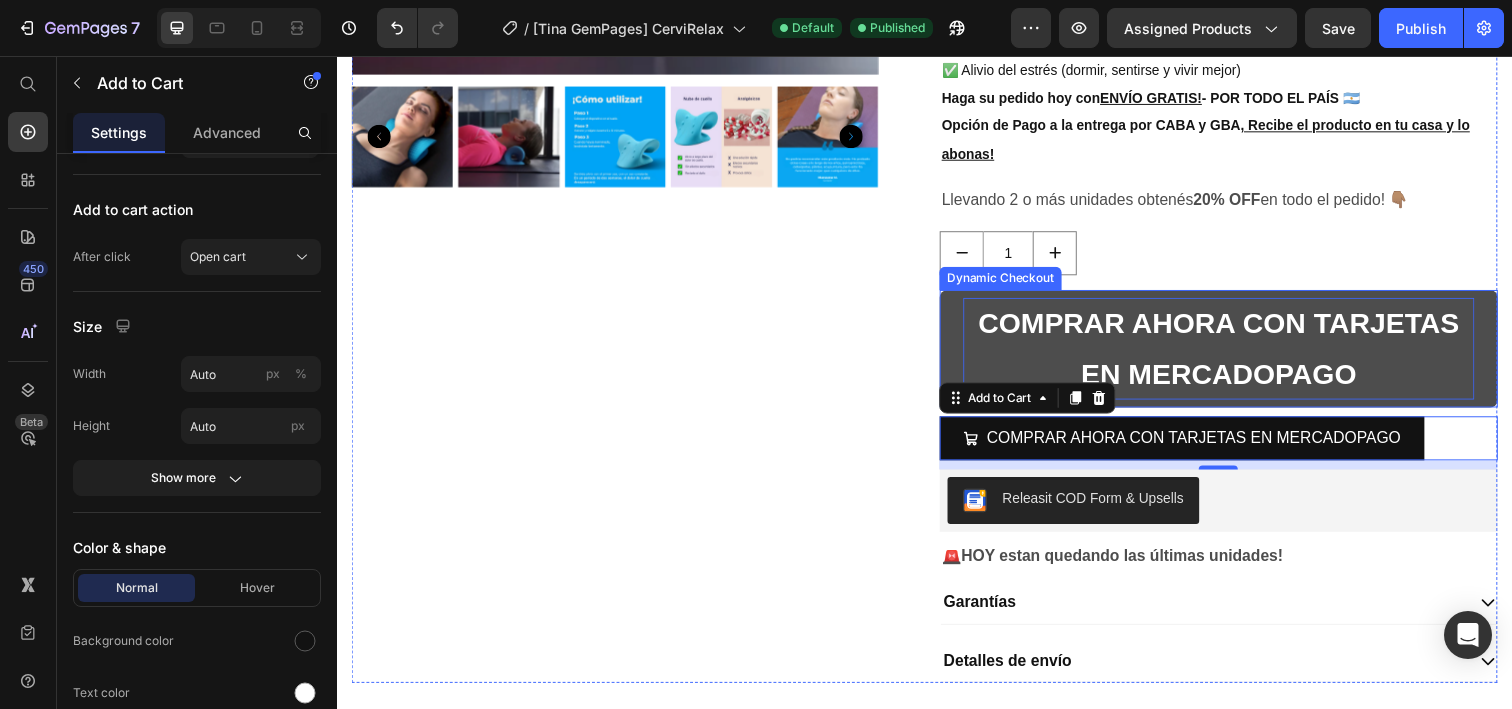 click on "COMPRAR AHORA CON TARJETAS EN MERCADOPAGO" at bounding box center [1237, 355] 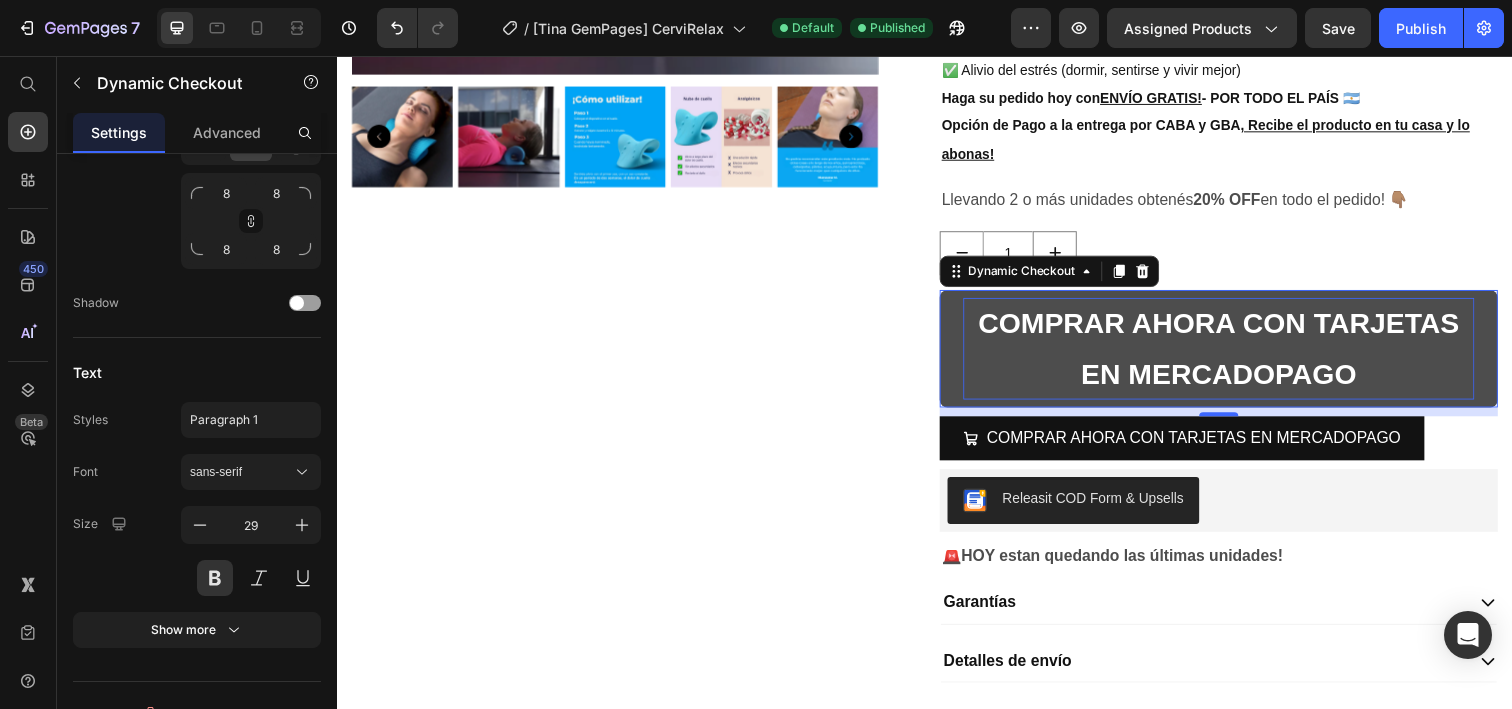 scroll, scrollTop: 0, scrollLeft: 0, axis: both 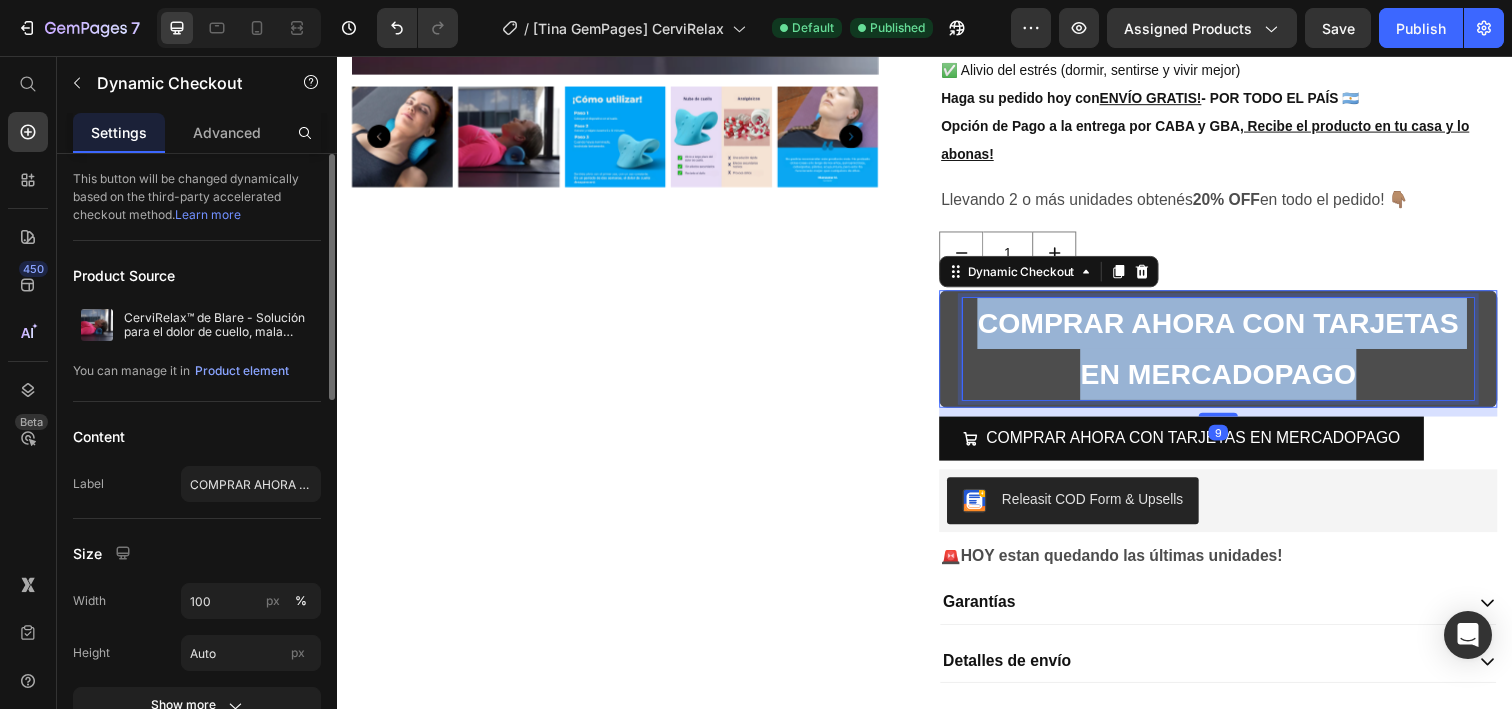click on "COMPRAR AHORA CON TARJETAS EN MERCADOPAGO" at bounding box center (1237, 355) 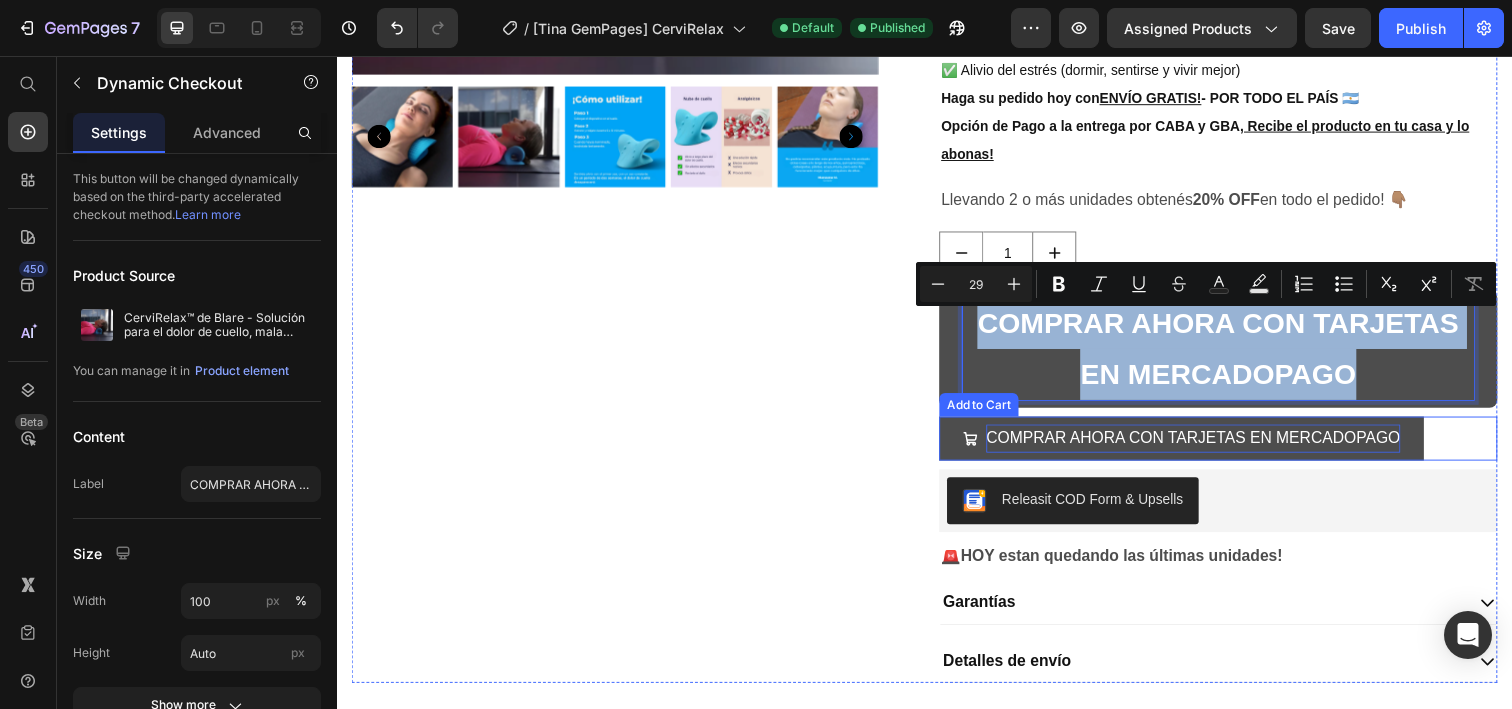 click on "COMPRAR AHORA CON TARJETAS EN MERCADOPAGO" at bounding box center (1211, 446) 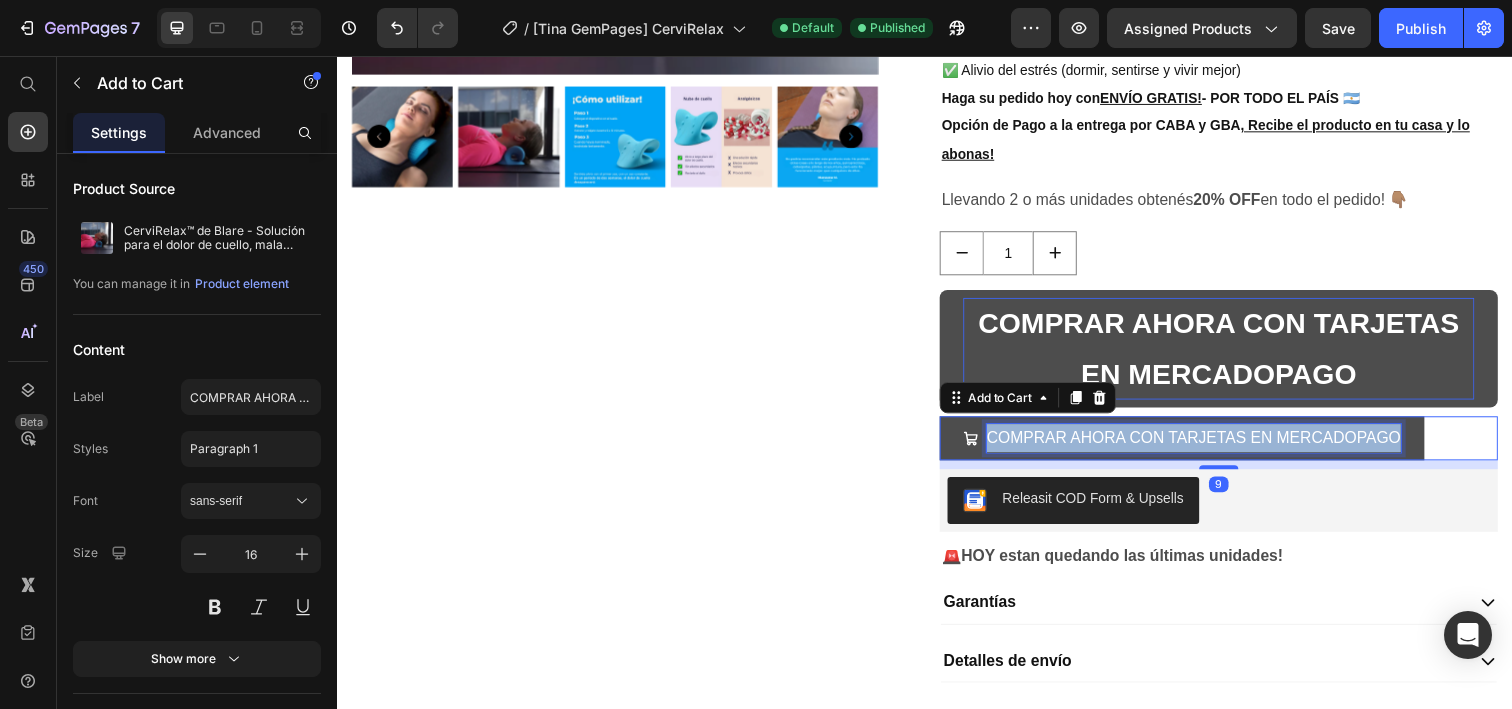 click on "COMPRAR AHORA CON TARJETAS EN MERCADOPAGO" at bounding box center (1211, 446) 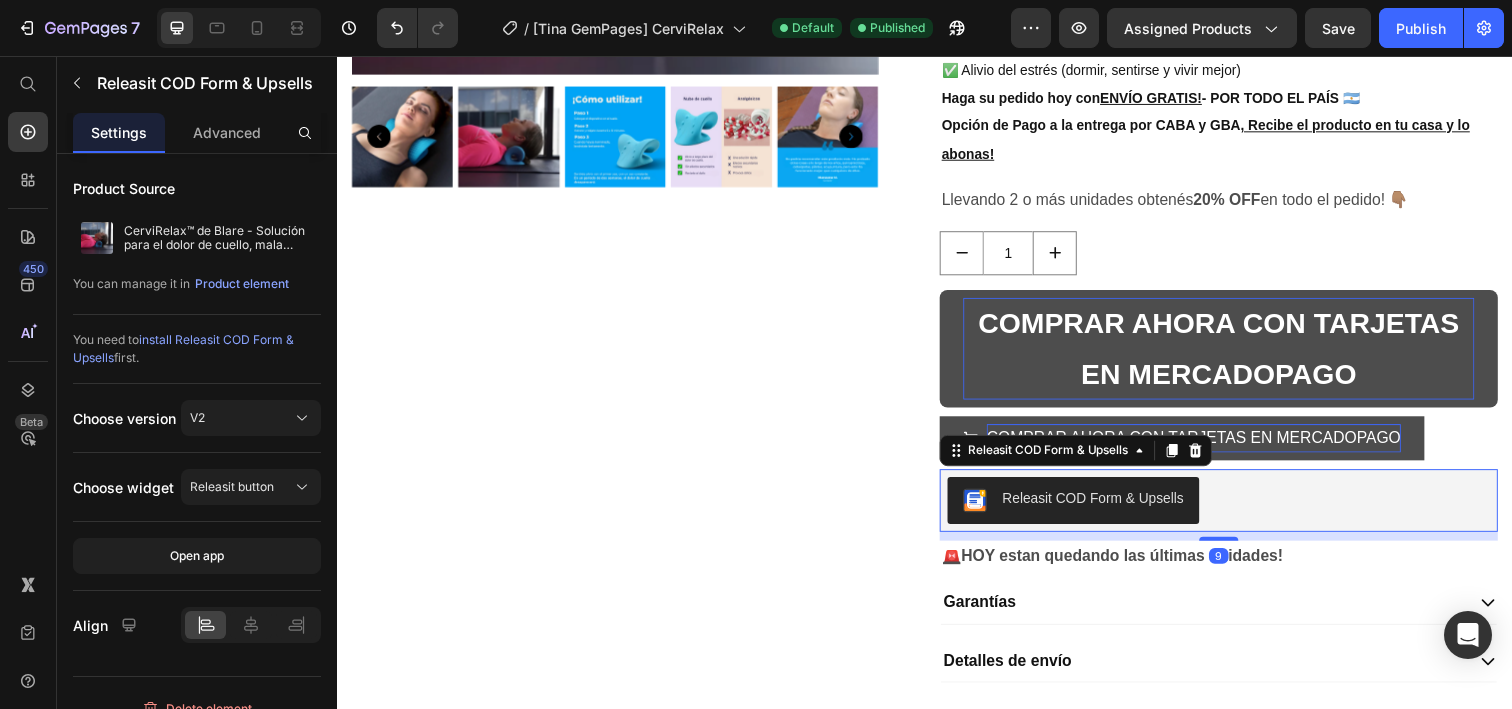 click on "Releasit COD Form & Upsells" at bounding box center [1237, 510] 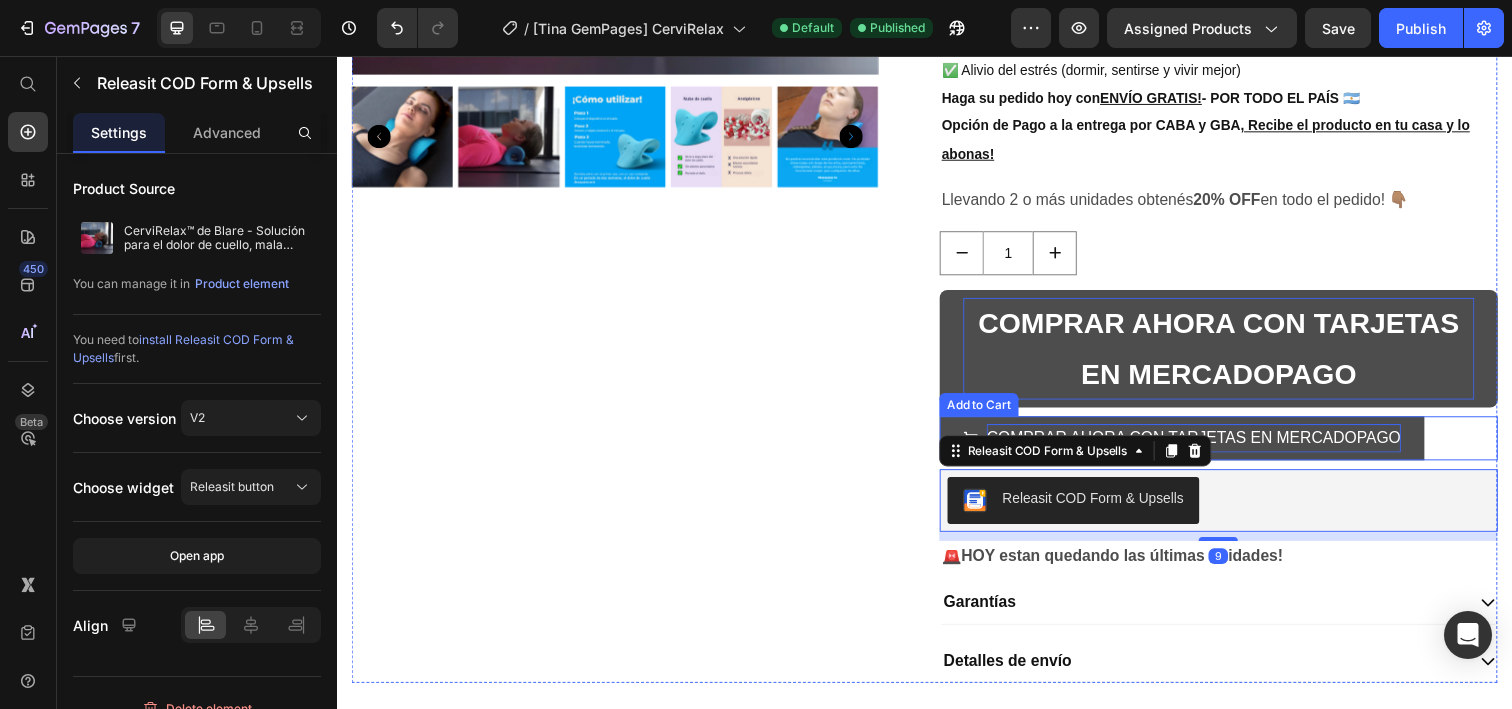 click on "COMPRAR AHORA CON TARJETAS EN MERCADOPAGO" at bounding box center (1211, 446) 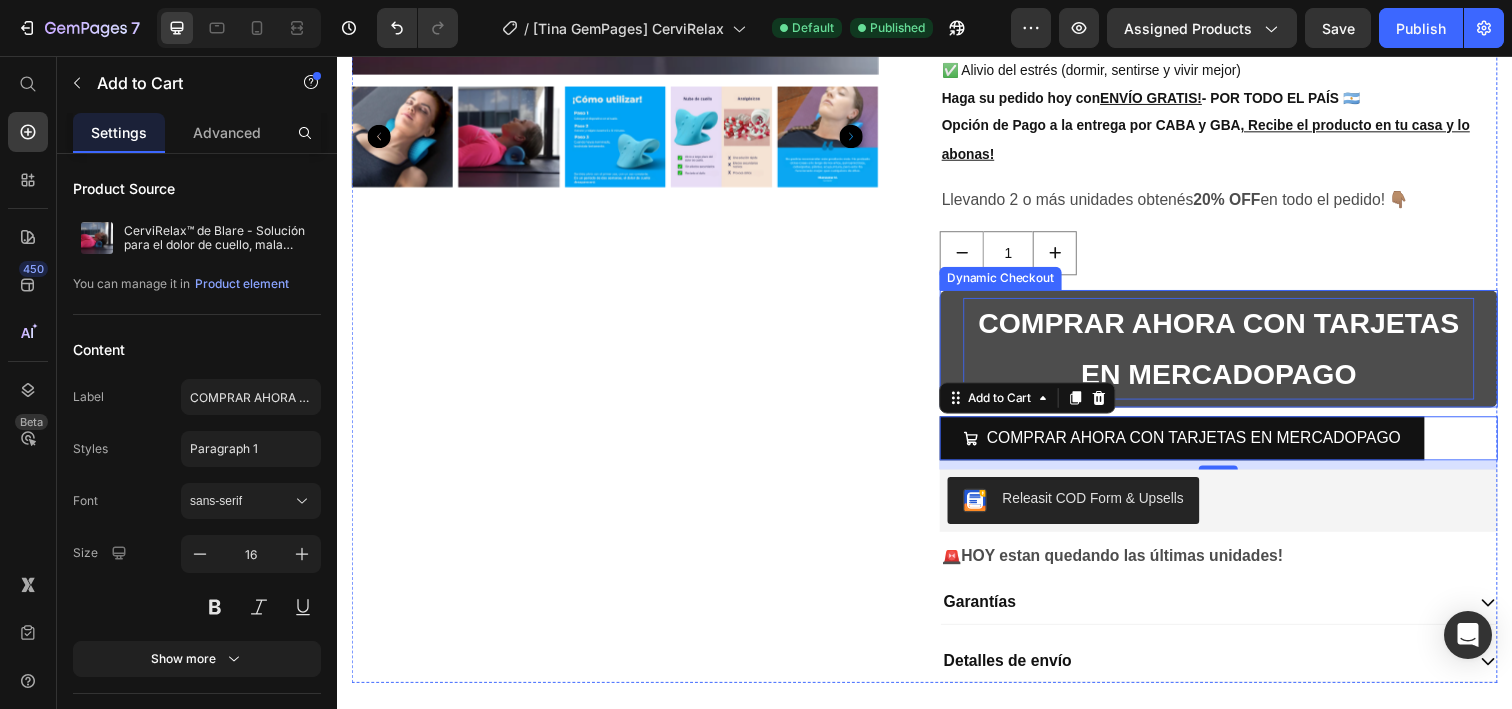 click on "COMPRAR AHORA CON TARJETAS EN MERCADOPAGO" at bounding box center (1237, 355) 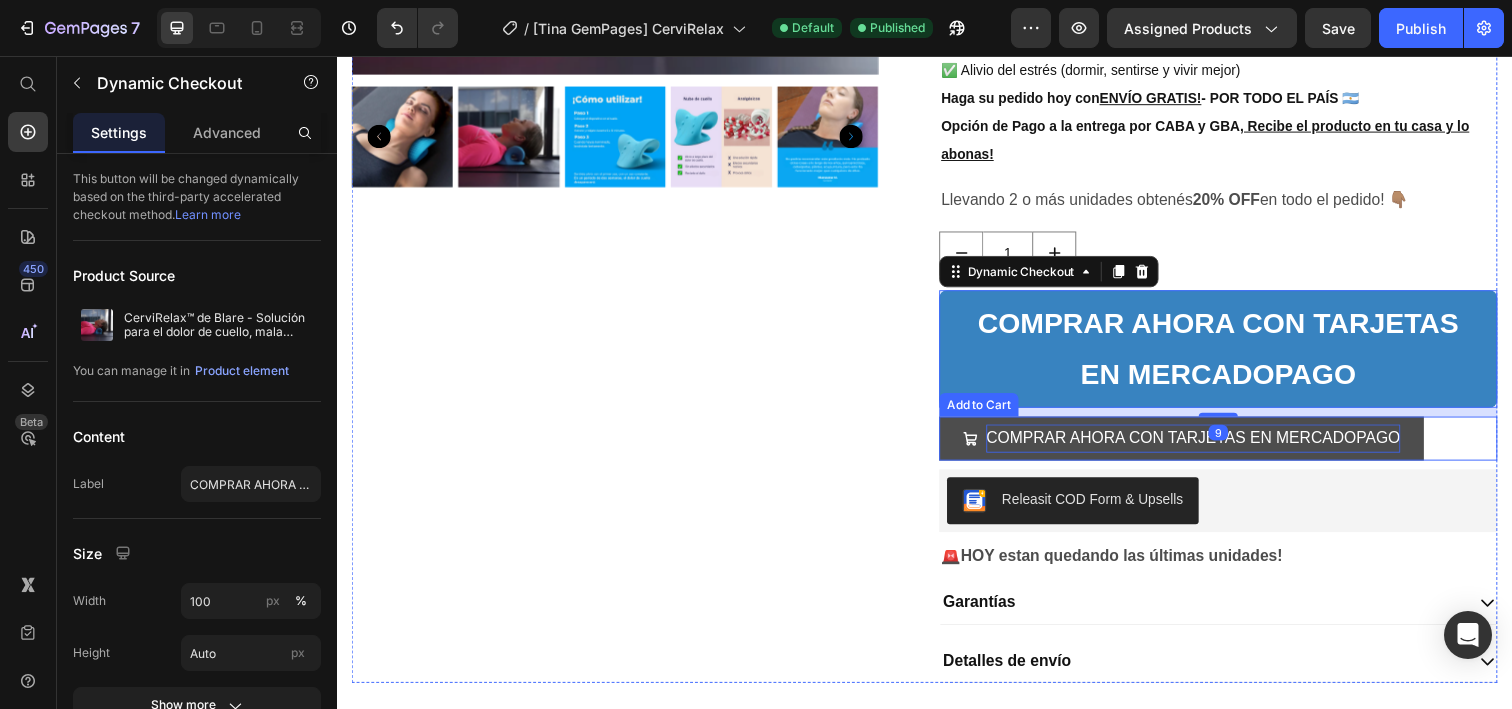 click on "COMPRAR AHORA CON TARJETAS EN MERCADOPAGO" at bounding box center (1211, 446) 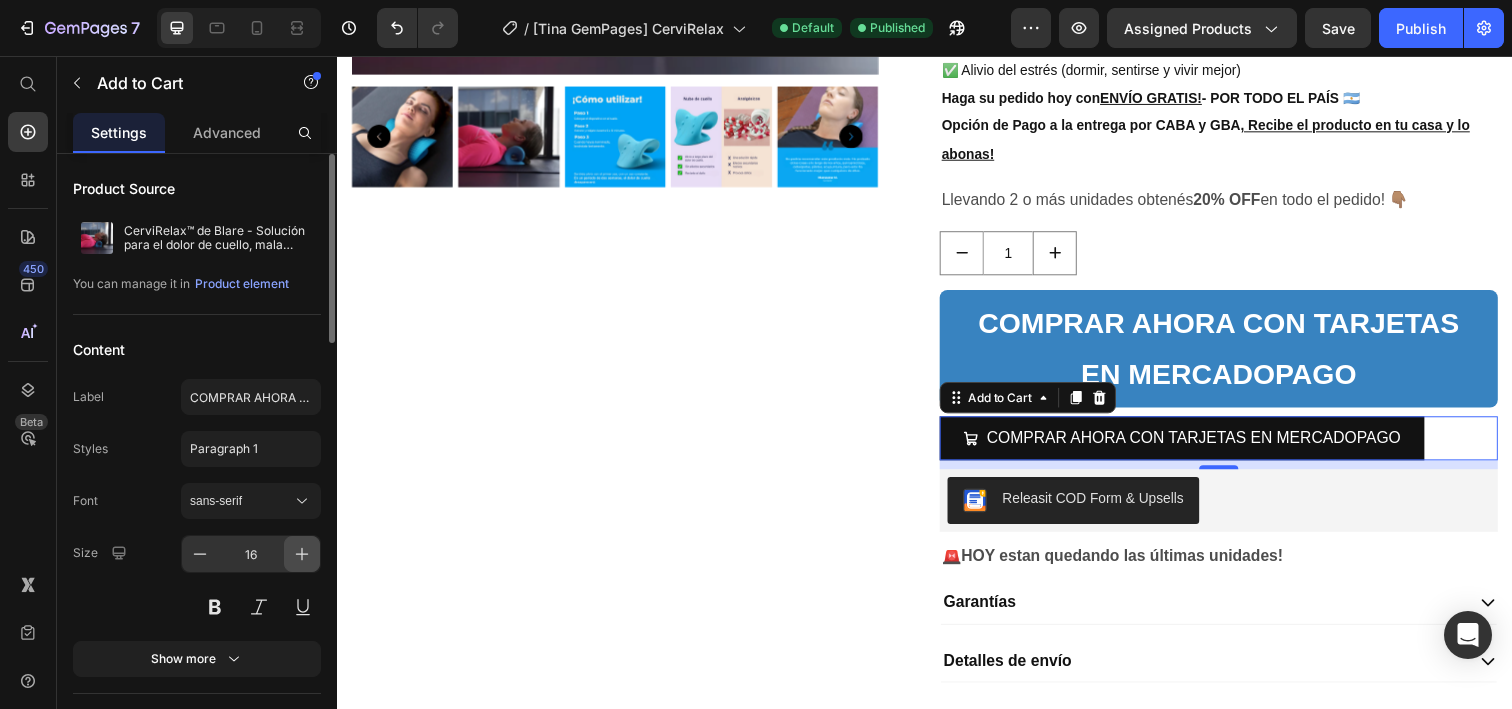 click 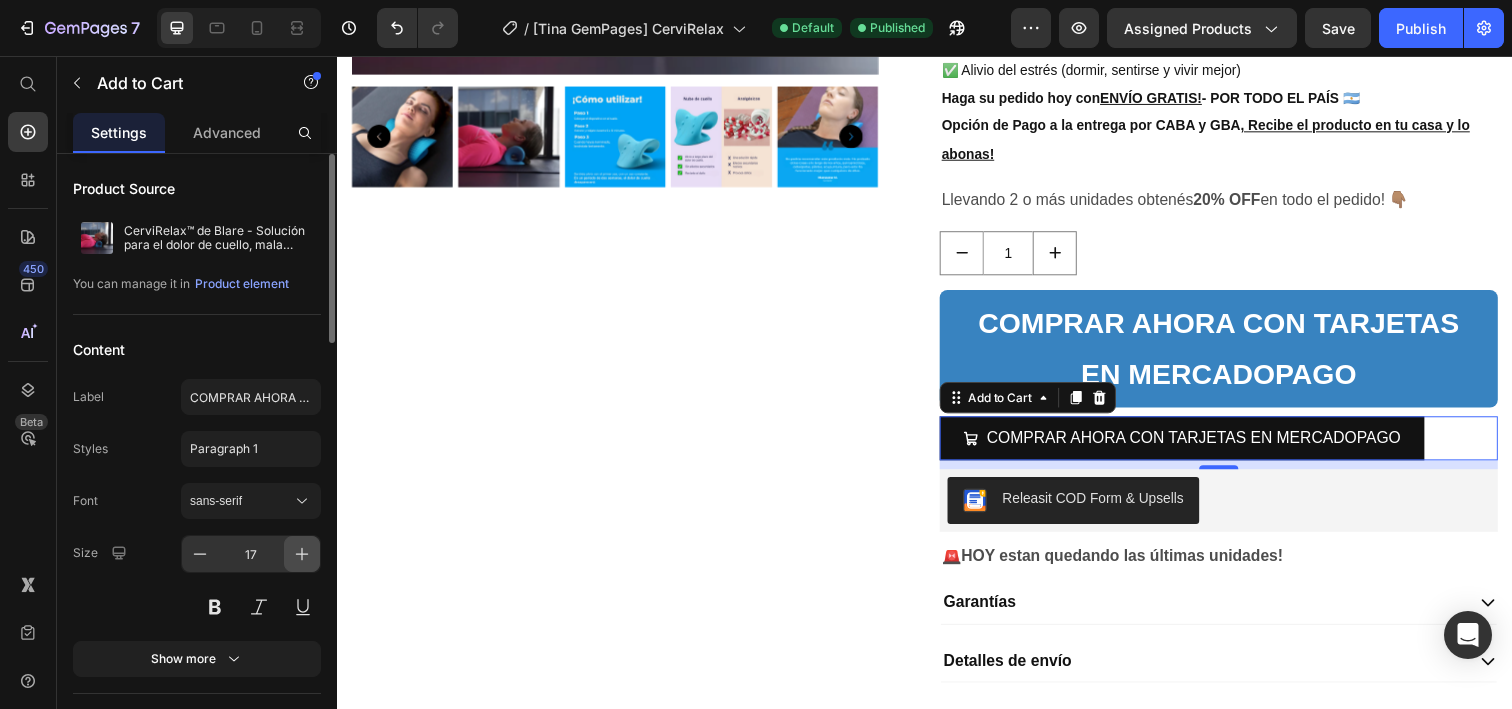 click 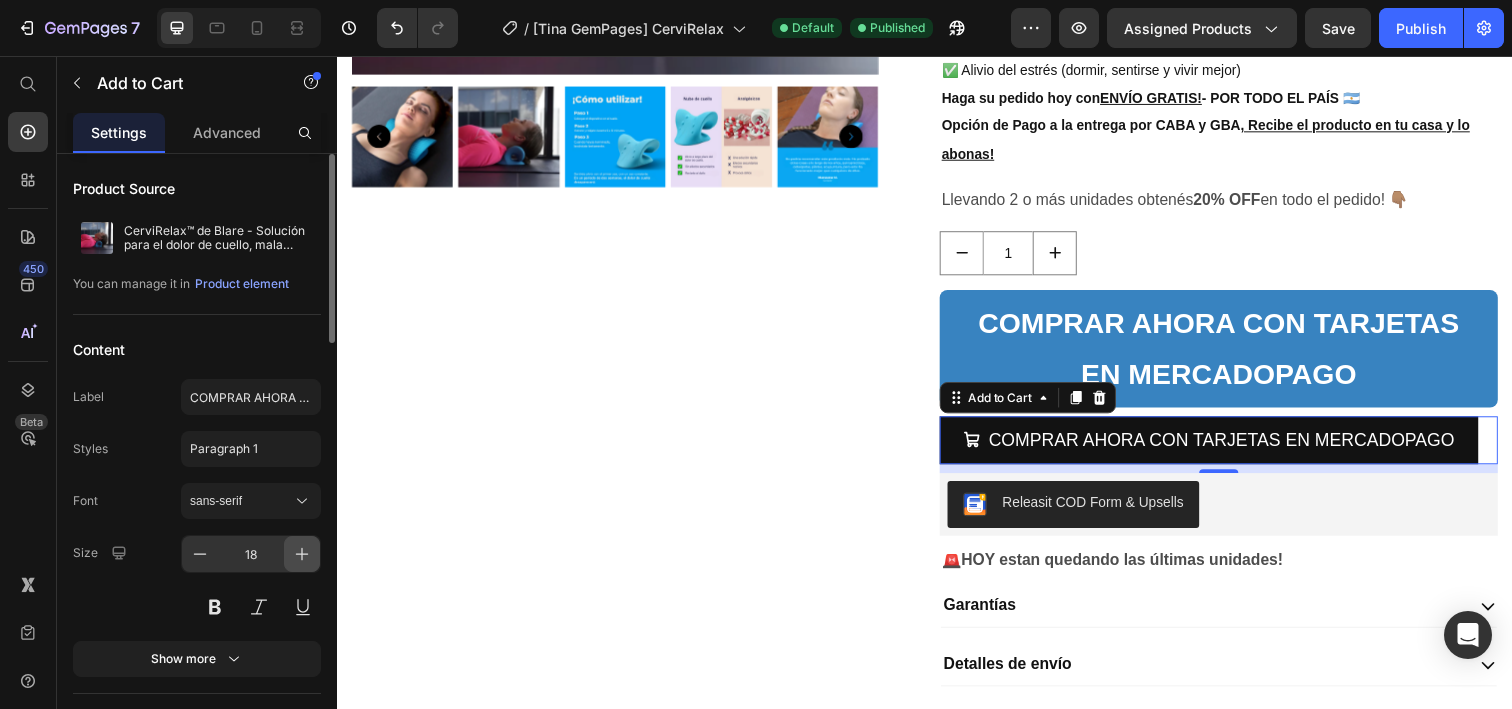 click 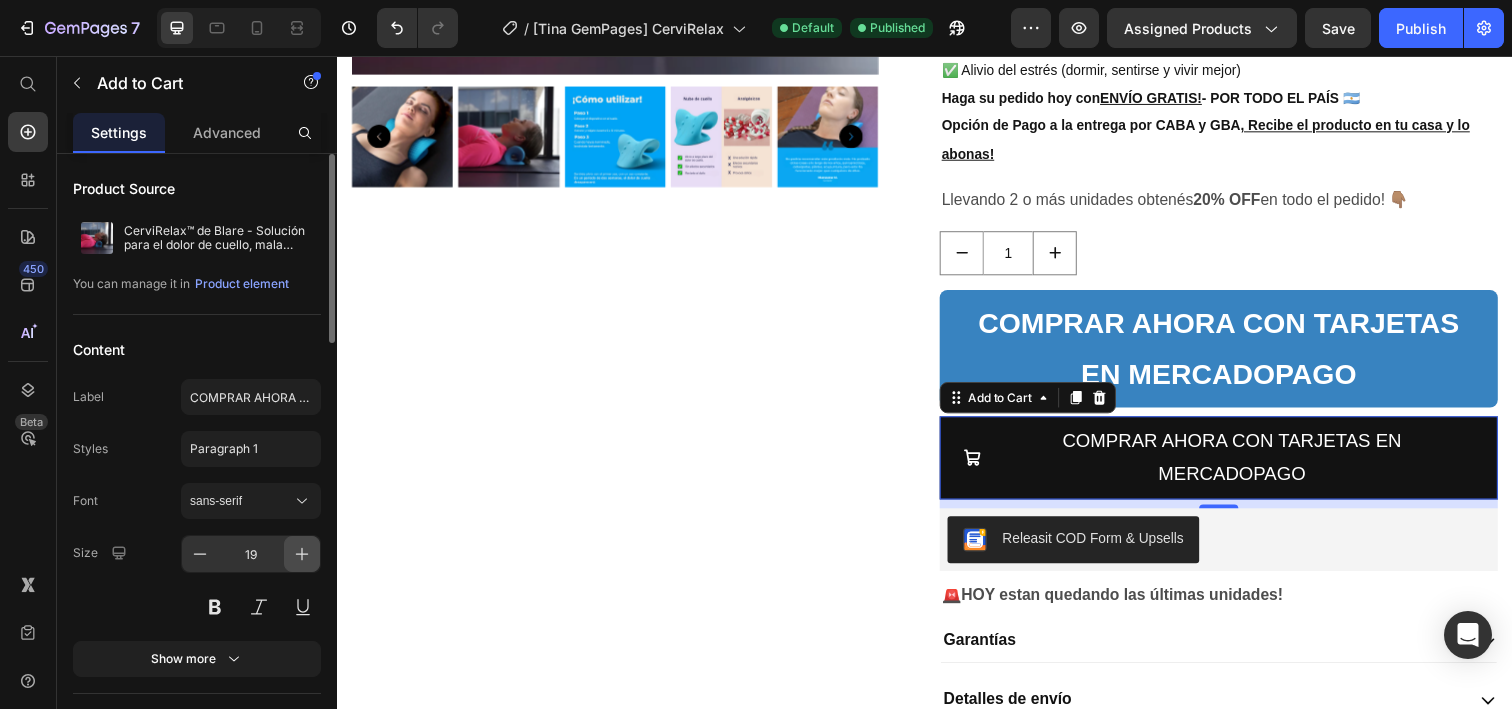 click 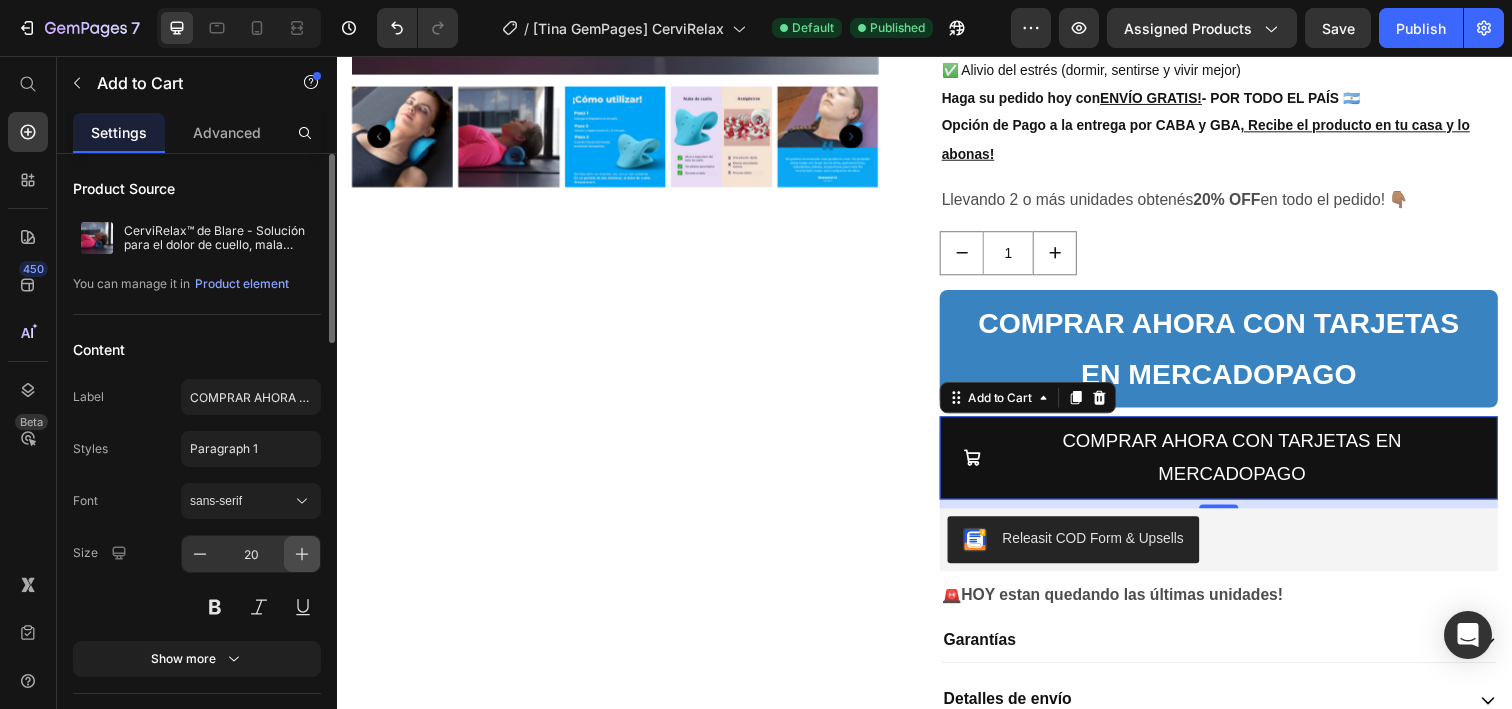 click 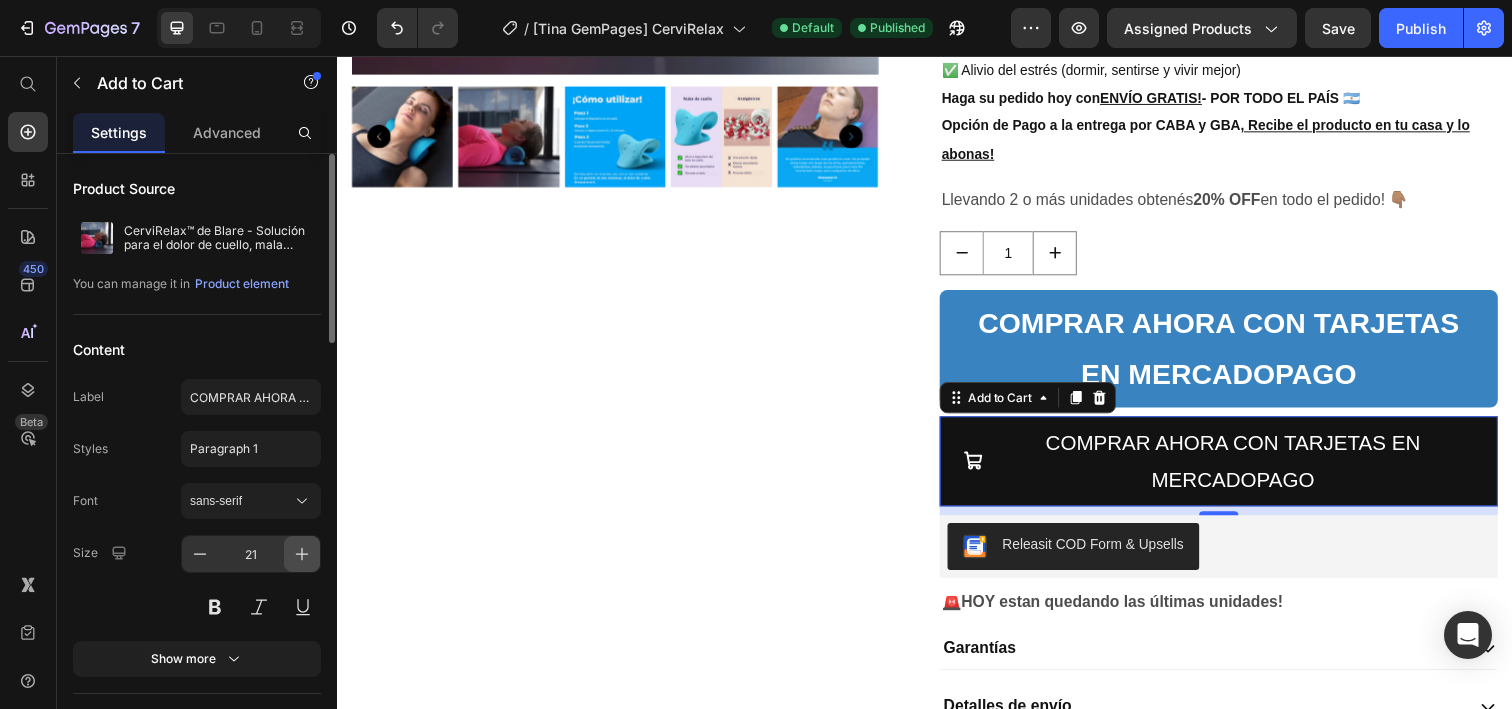 click 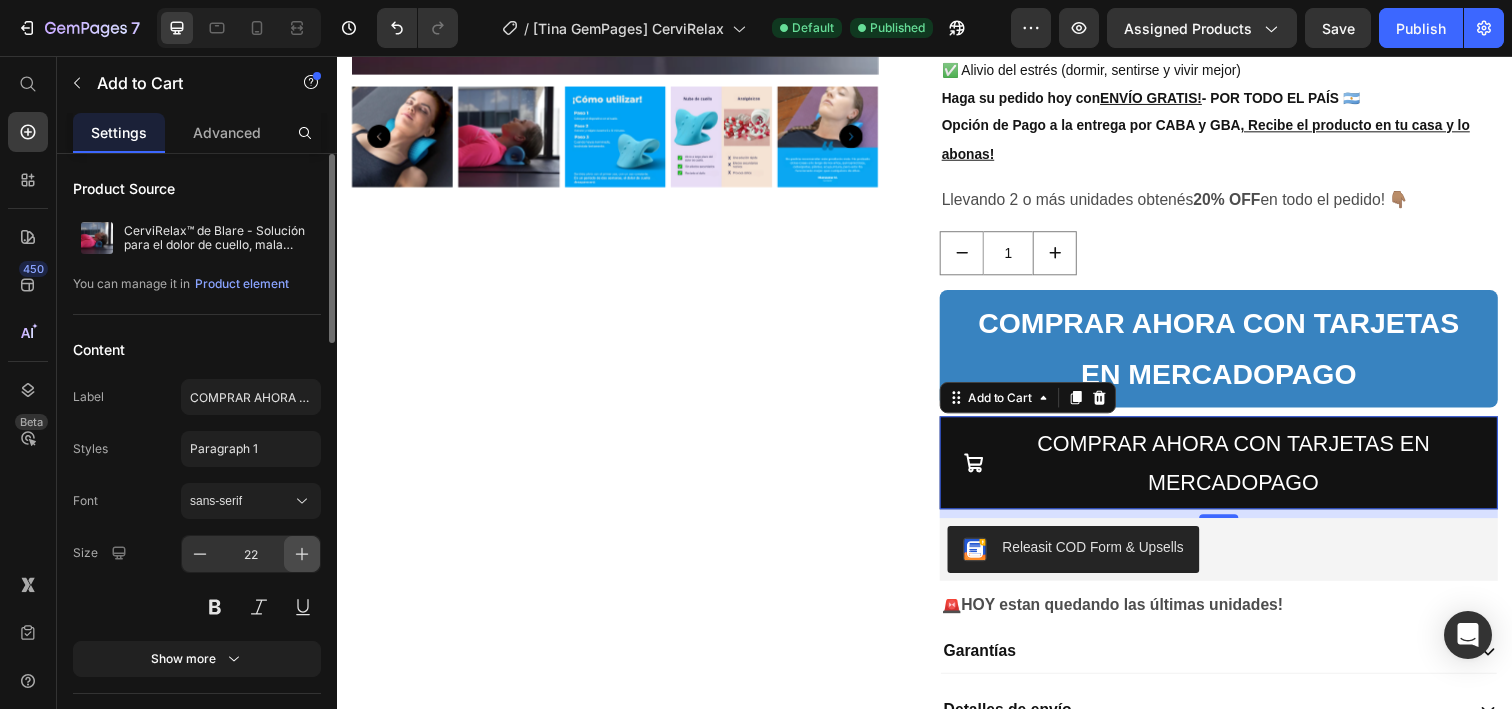 click 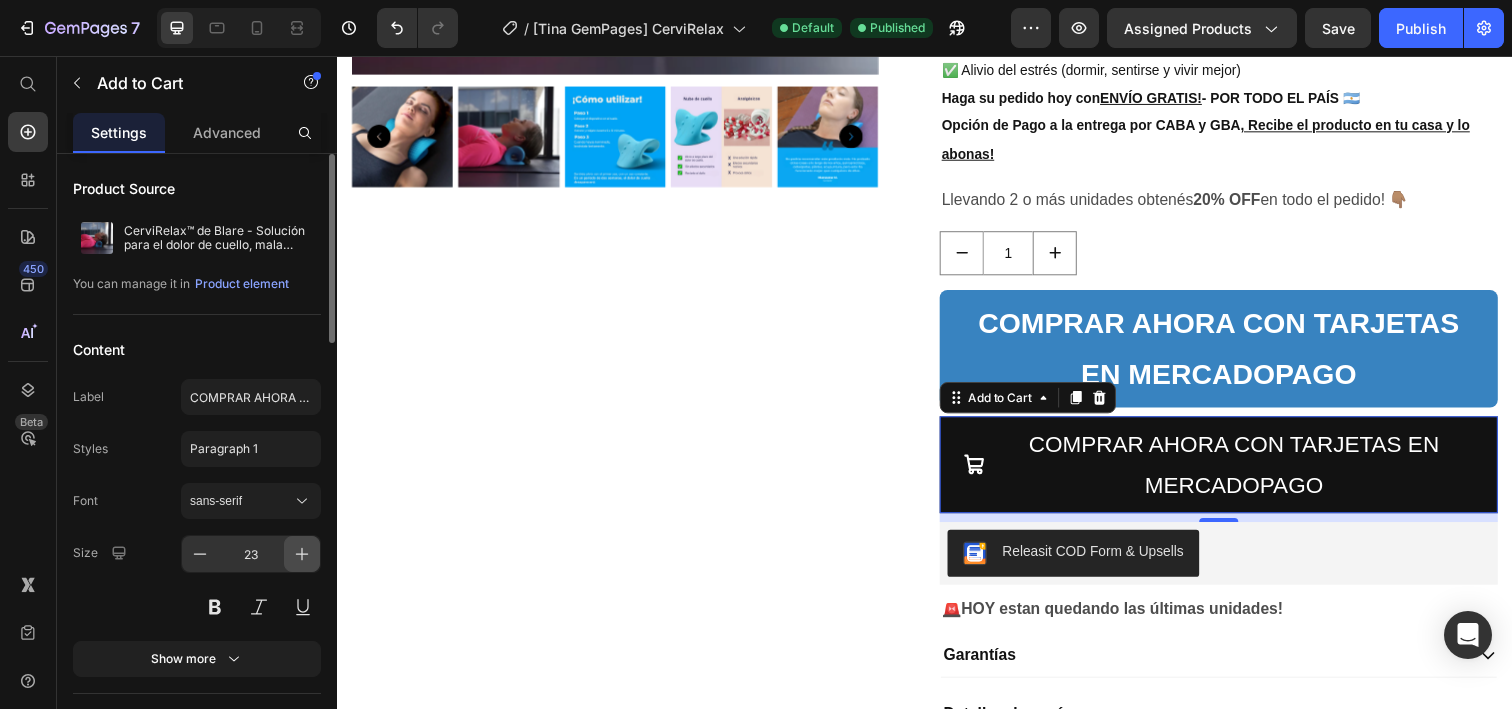 click 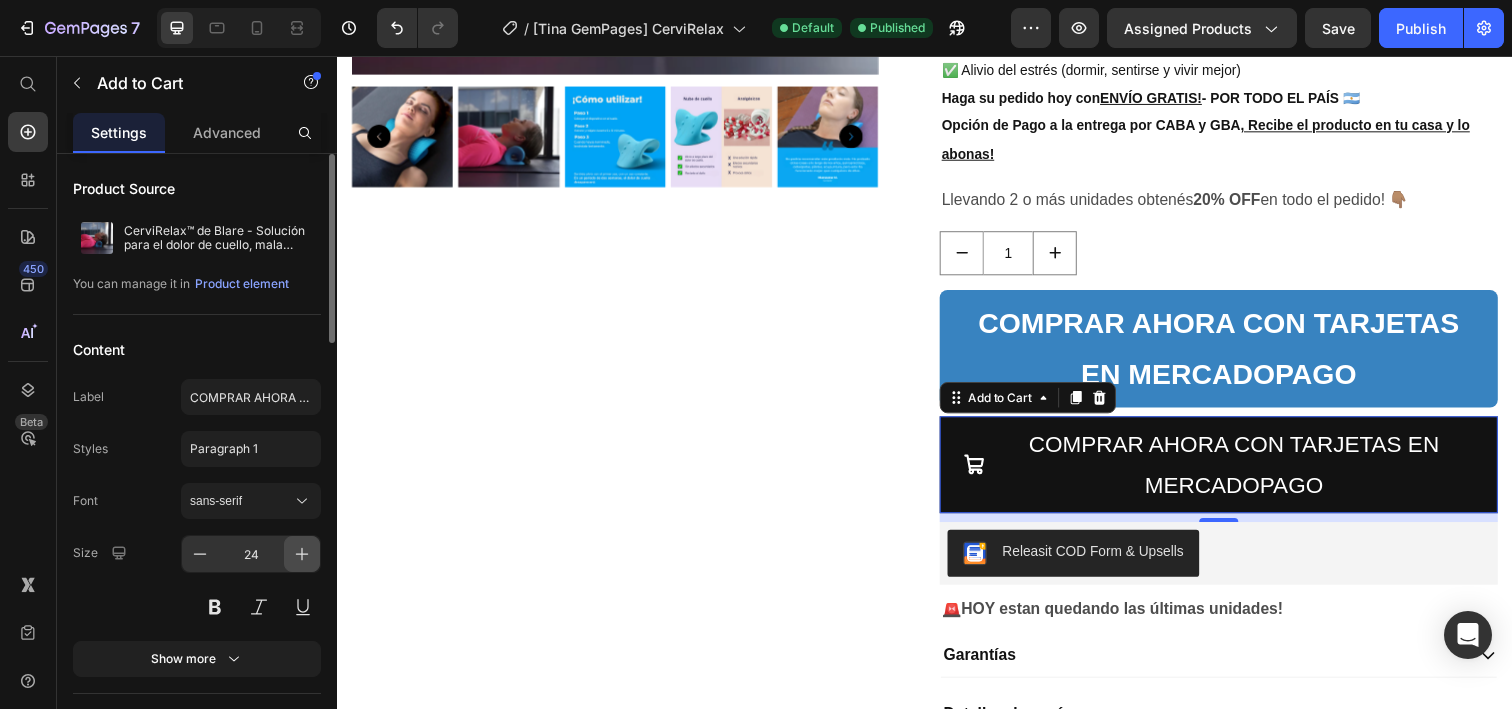 click 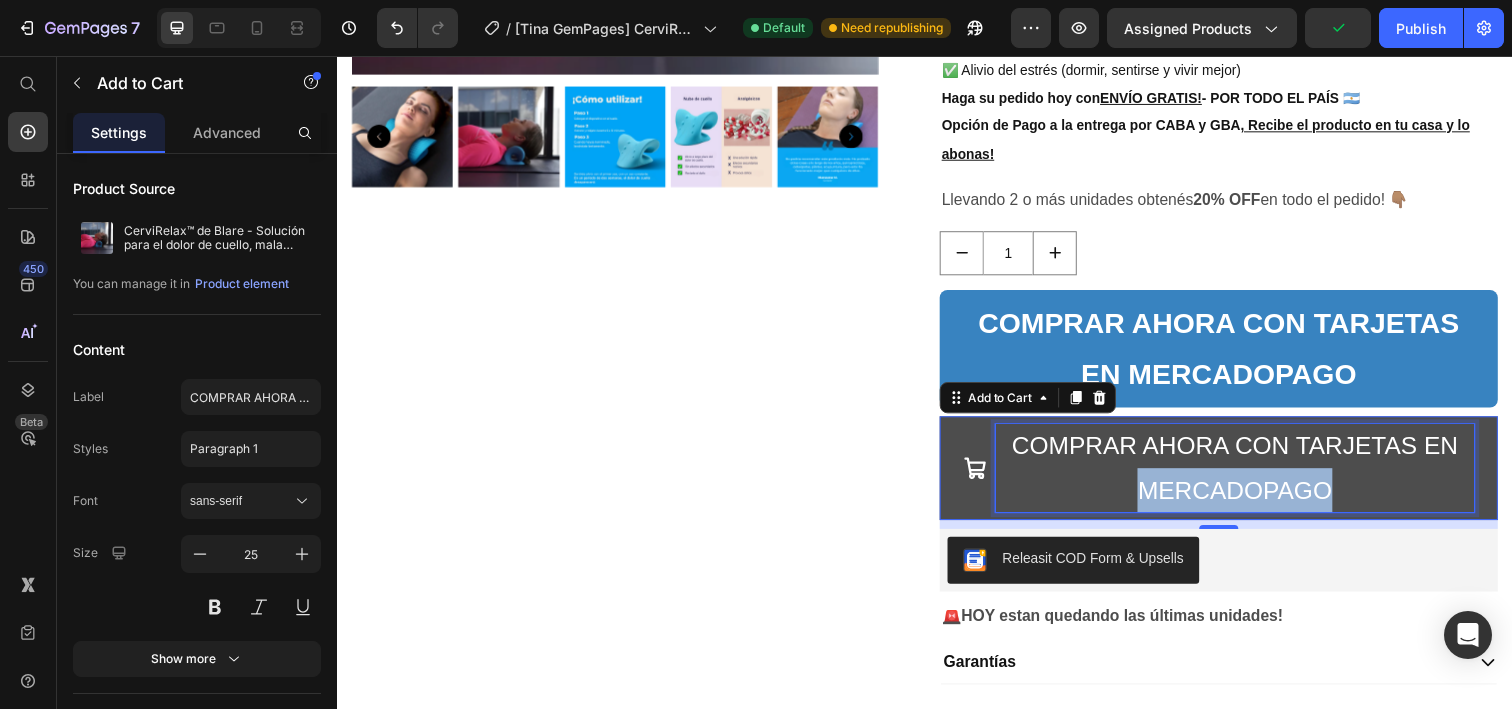 click on "COMPRAR AHORA CON TARJETAS EN MERCADOPAGO" at bounding box center (1253, 477) 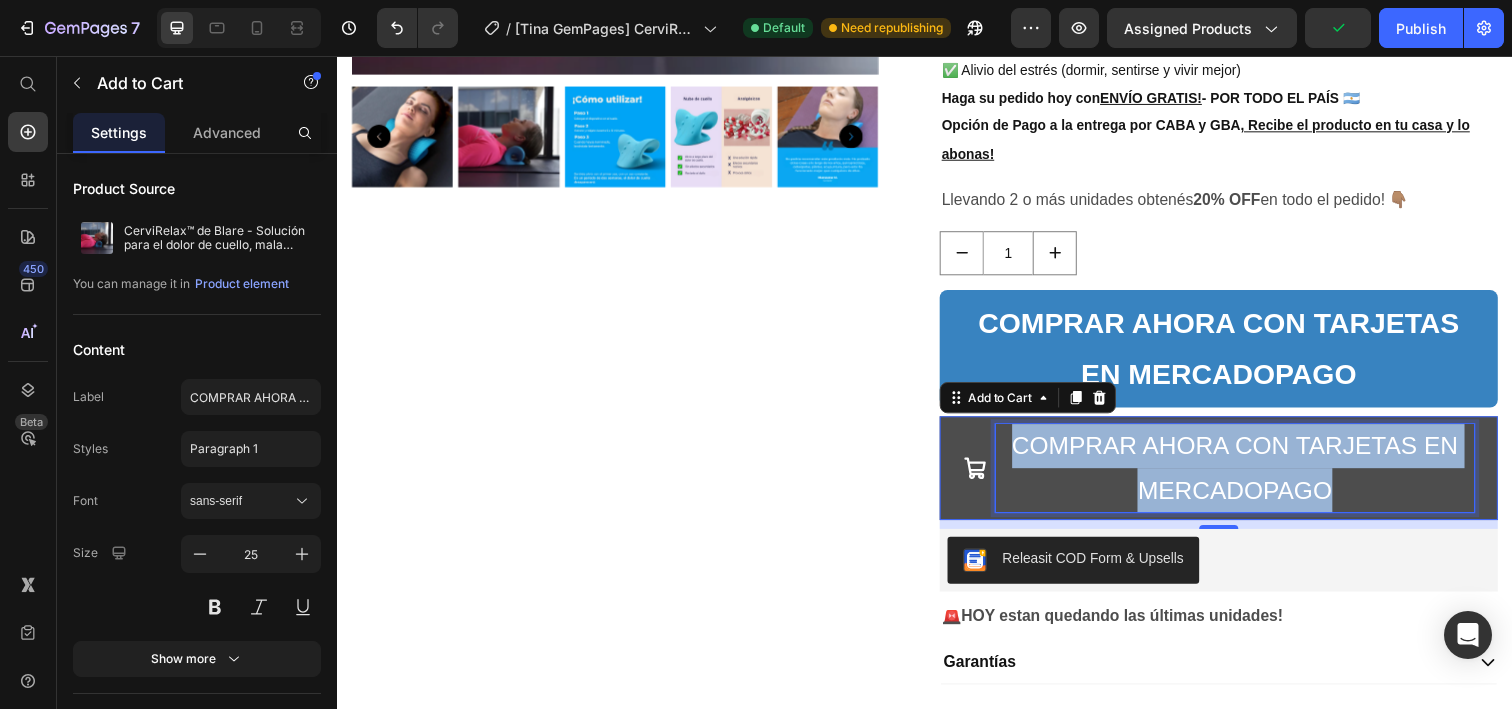 click on "COMPRAR AHORA CON TARJETAS EN MERCADOPAGO" at bounding box center (1253, 477) 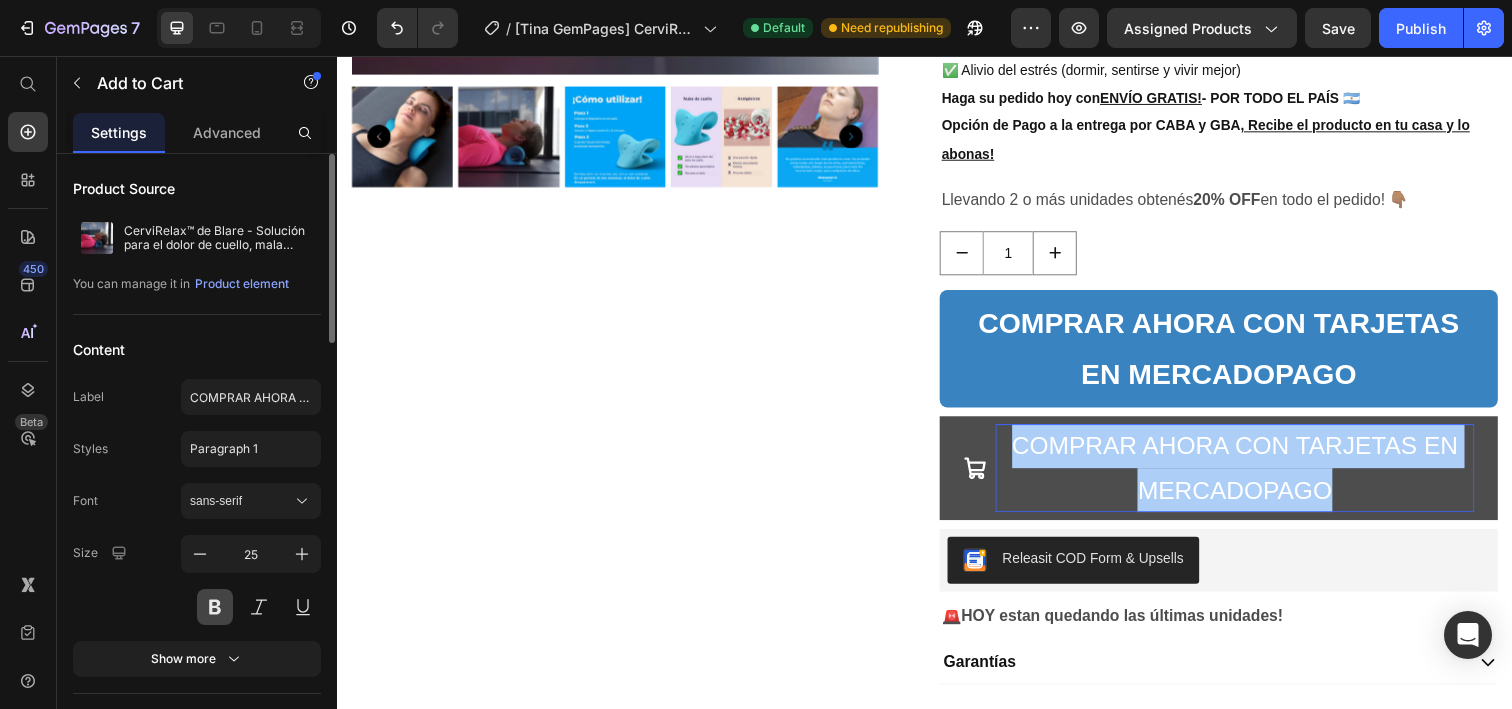click at bounding box center [215, 607] 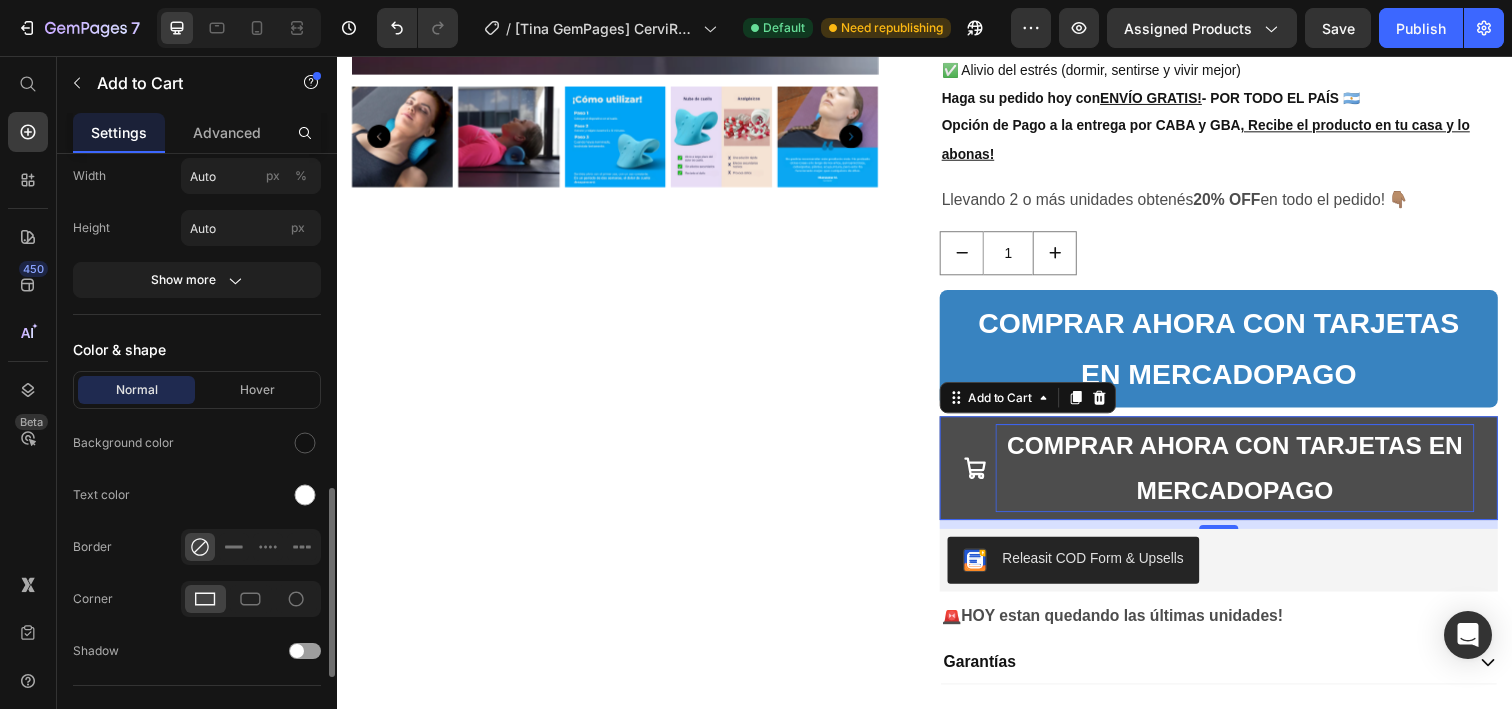 scroll, scrollTop: 1095, scrollLeft: 0, axis: vertical 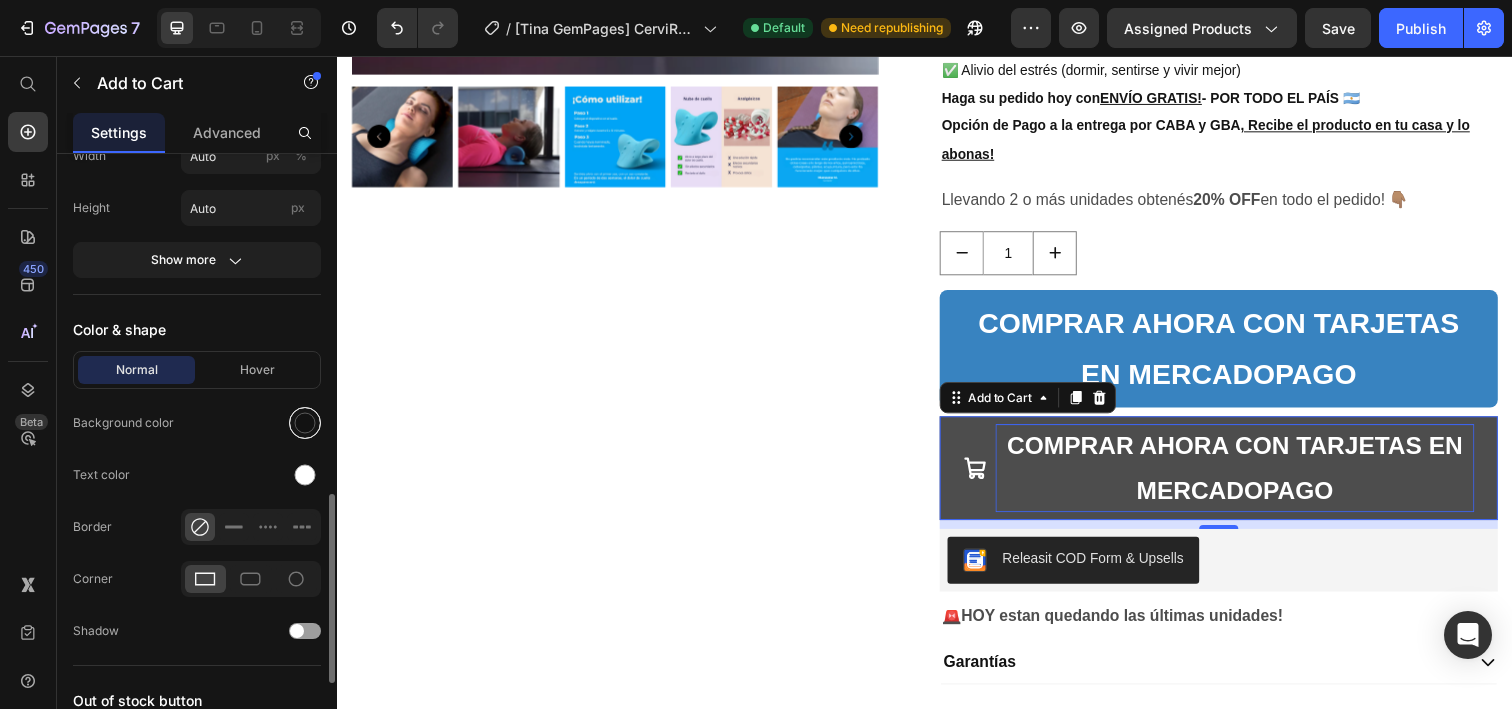 click at bounding box center [305, 423] 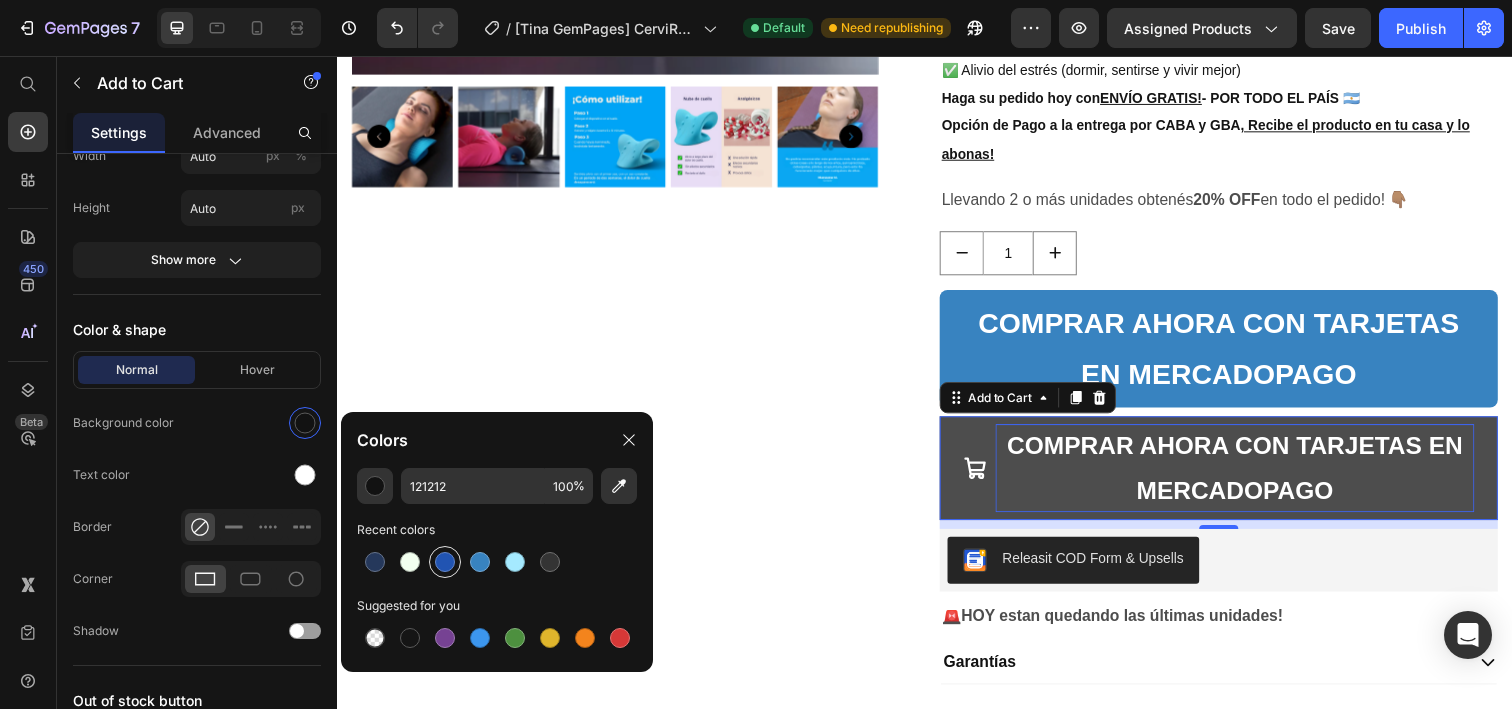 click at bounding box center (445, 562) 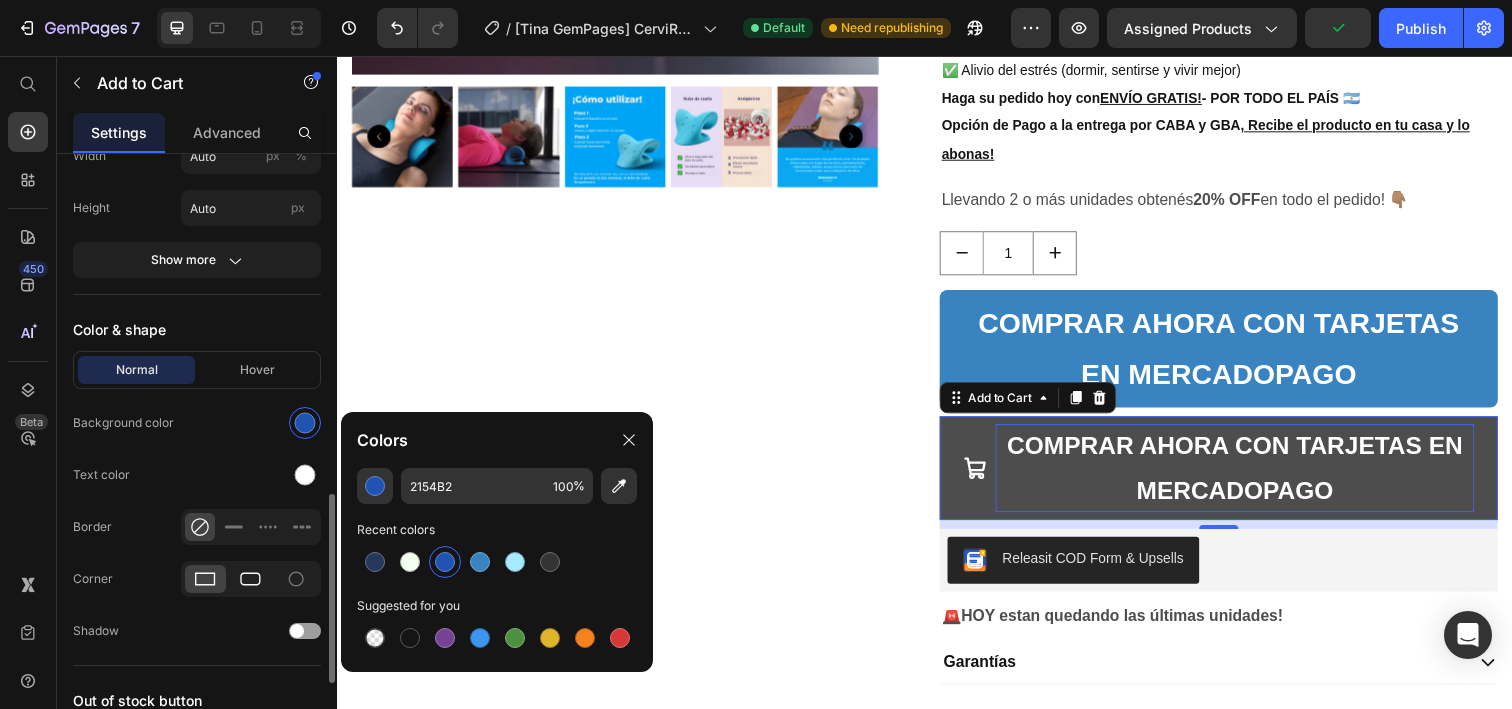 click 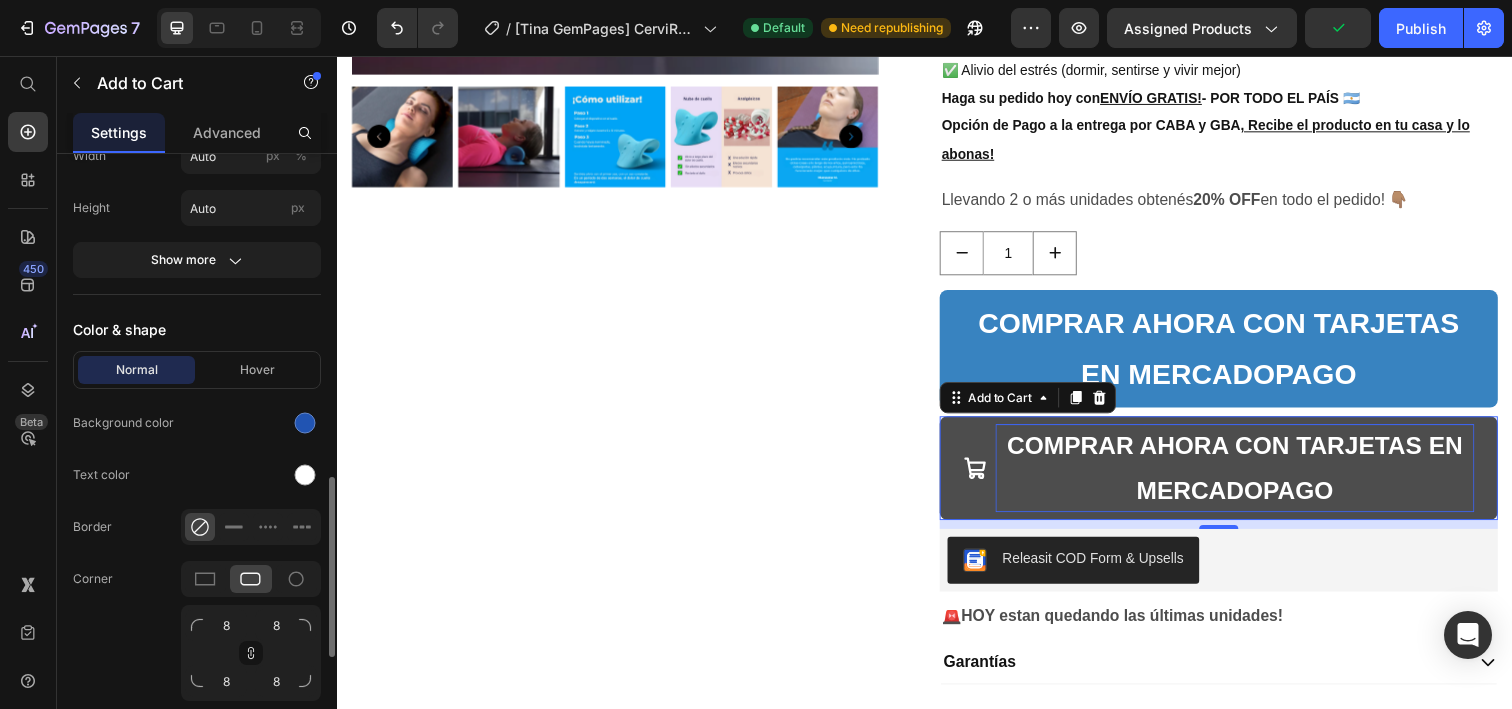 click on "Text color" 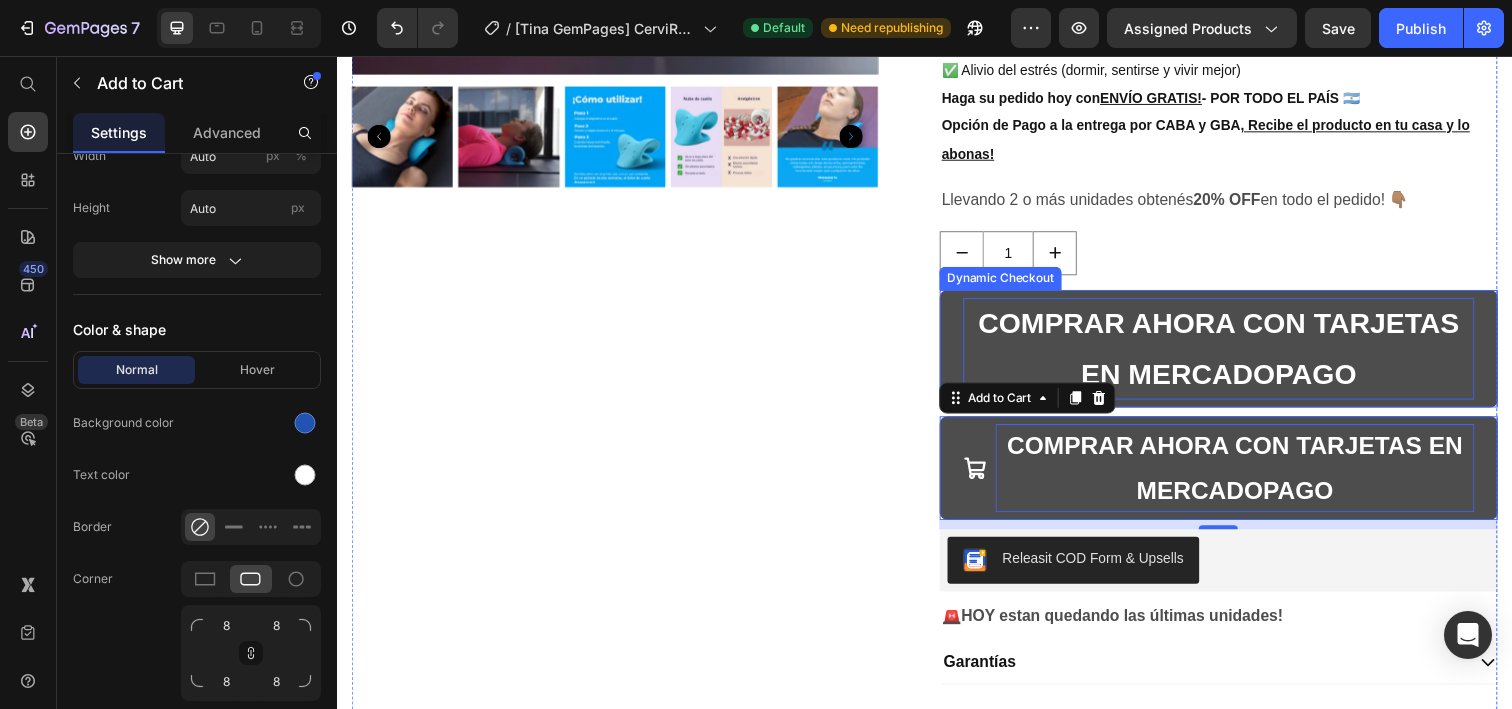 scroll, scrollTop: 0, scrollLeft: 0, axis: both 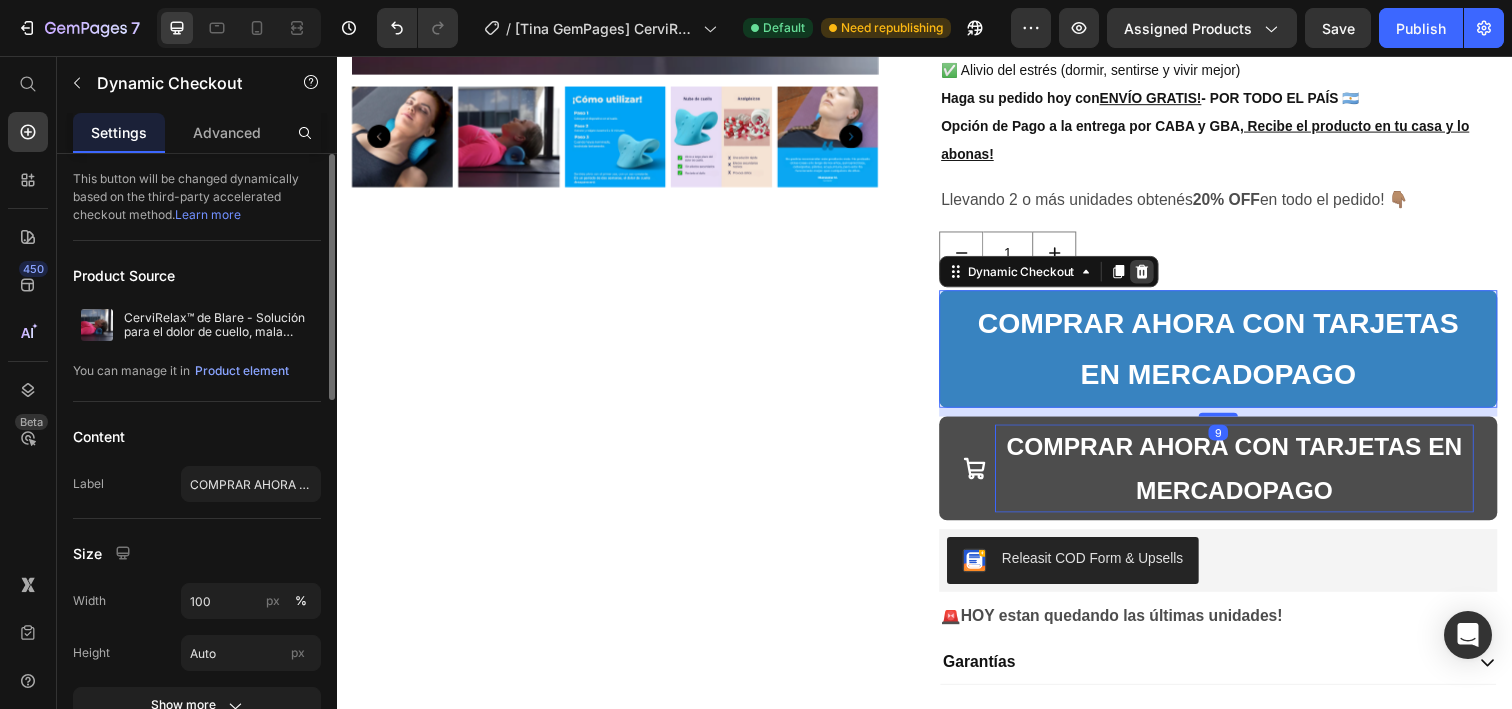 click 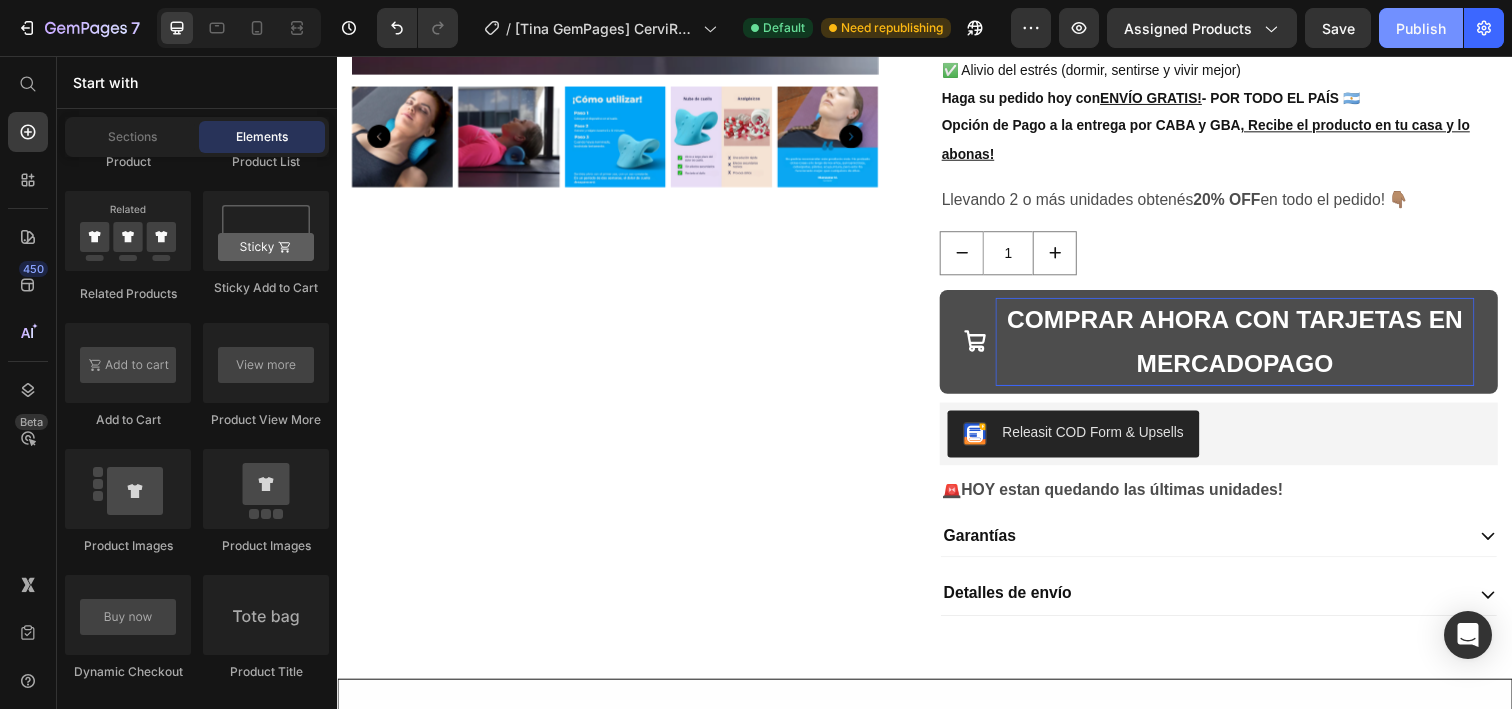 click on "Publish" at bounding box center [1421, 28] 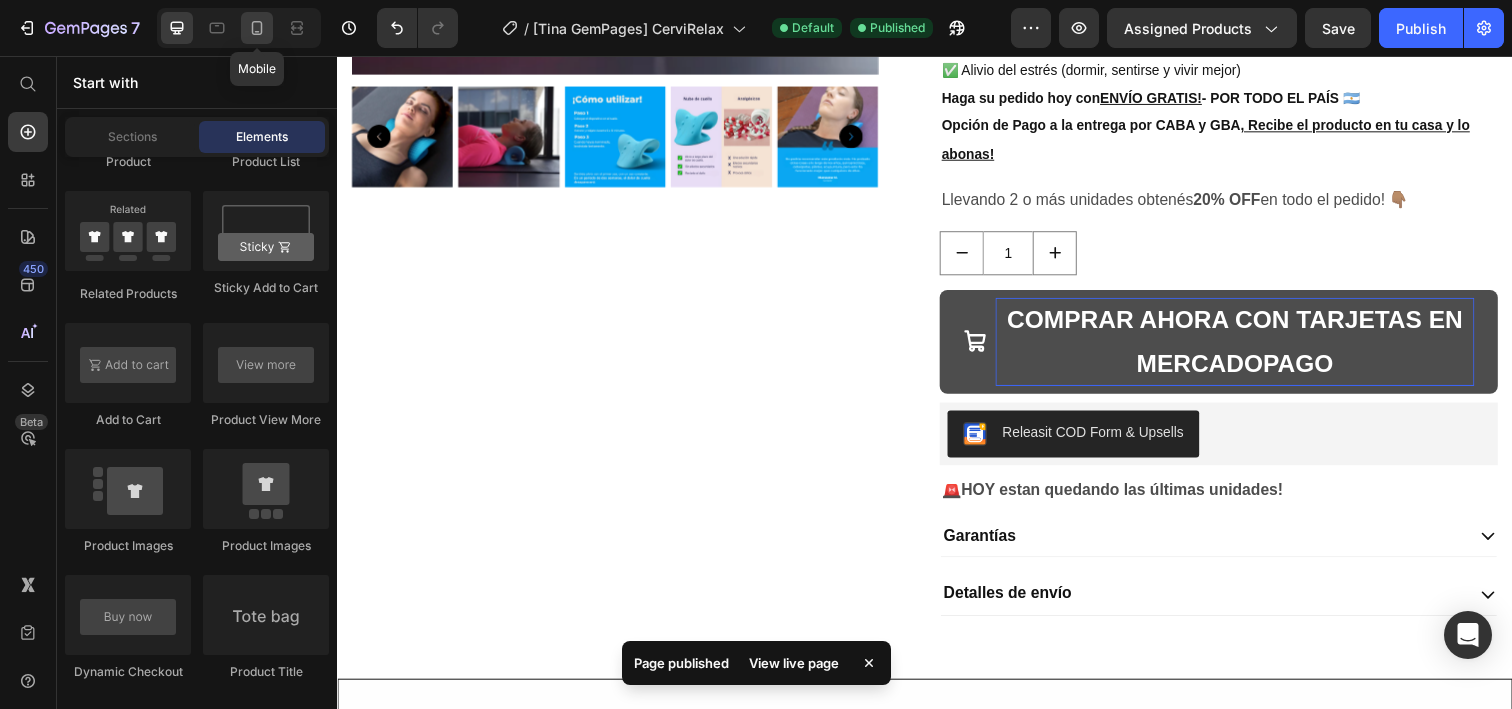 click 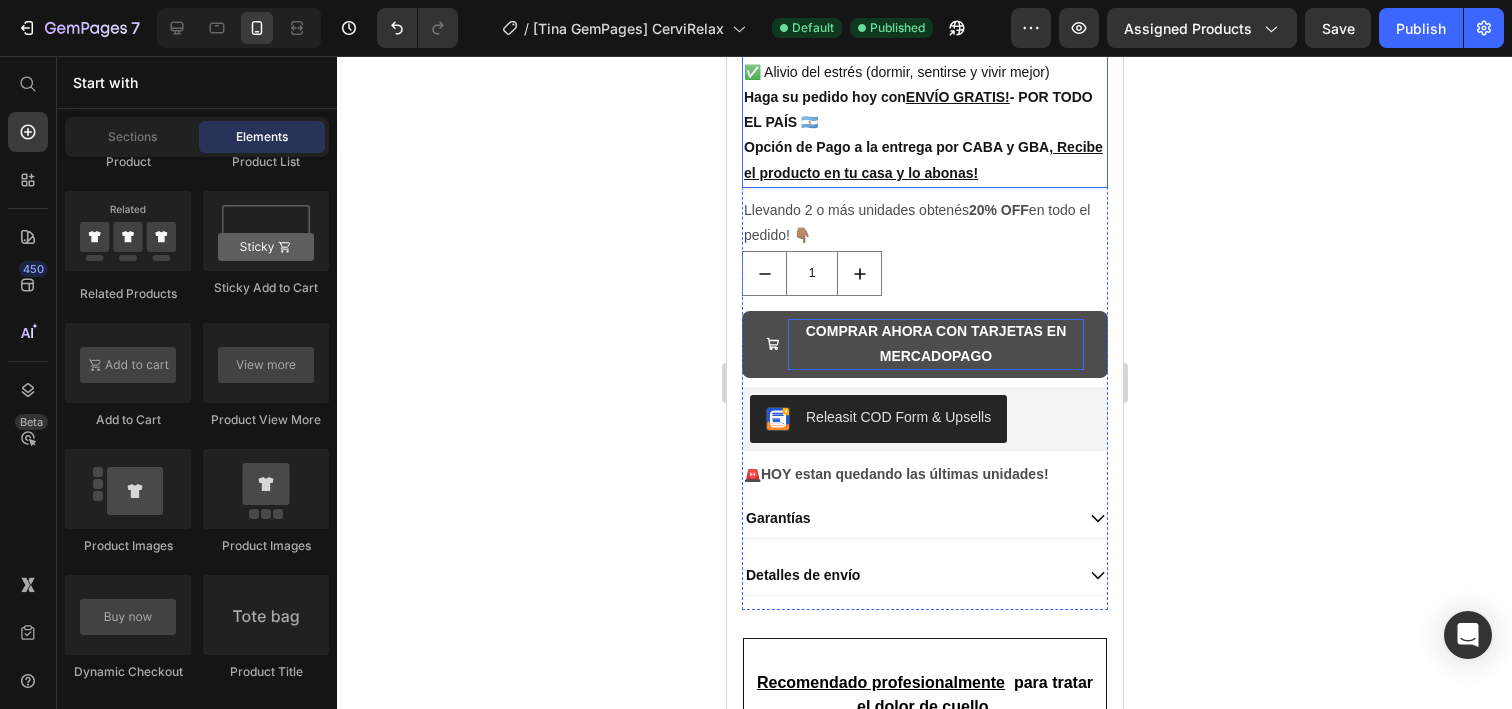 scroll, scrollTop: 1240, scrollLeft: 0, axis: vertical 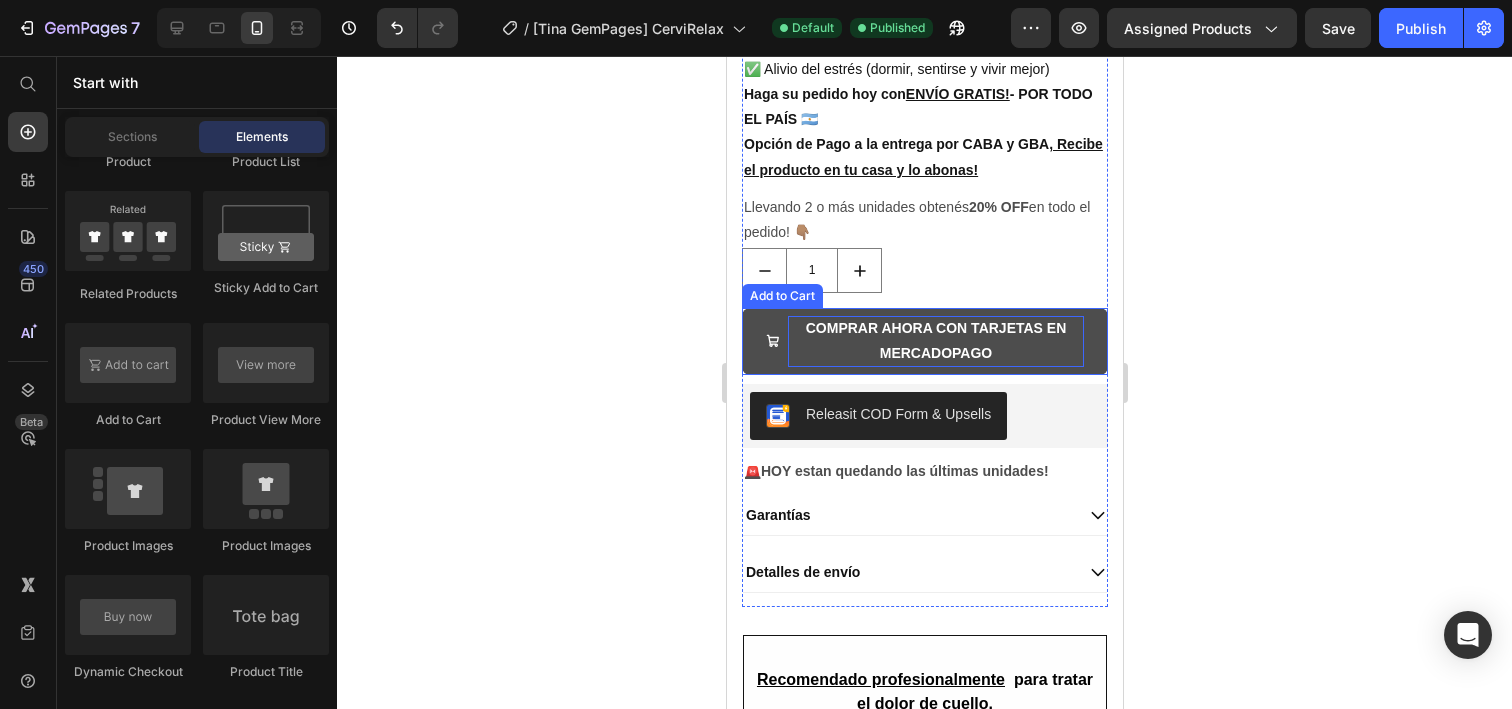 click on "COMPRAR AHORA CON TARJETAS EN MERCADOPAGO" at bounding box center [935, 341] 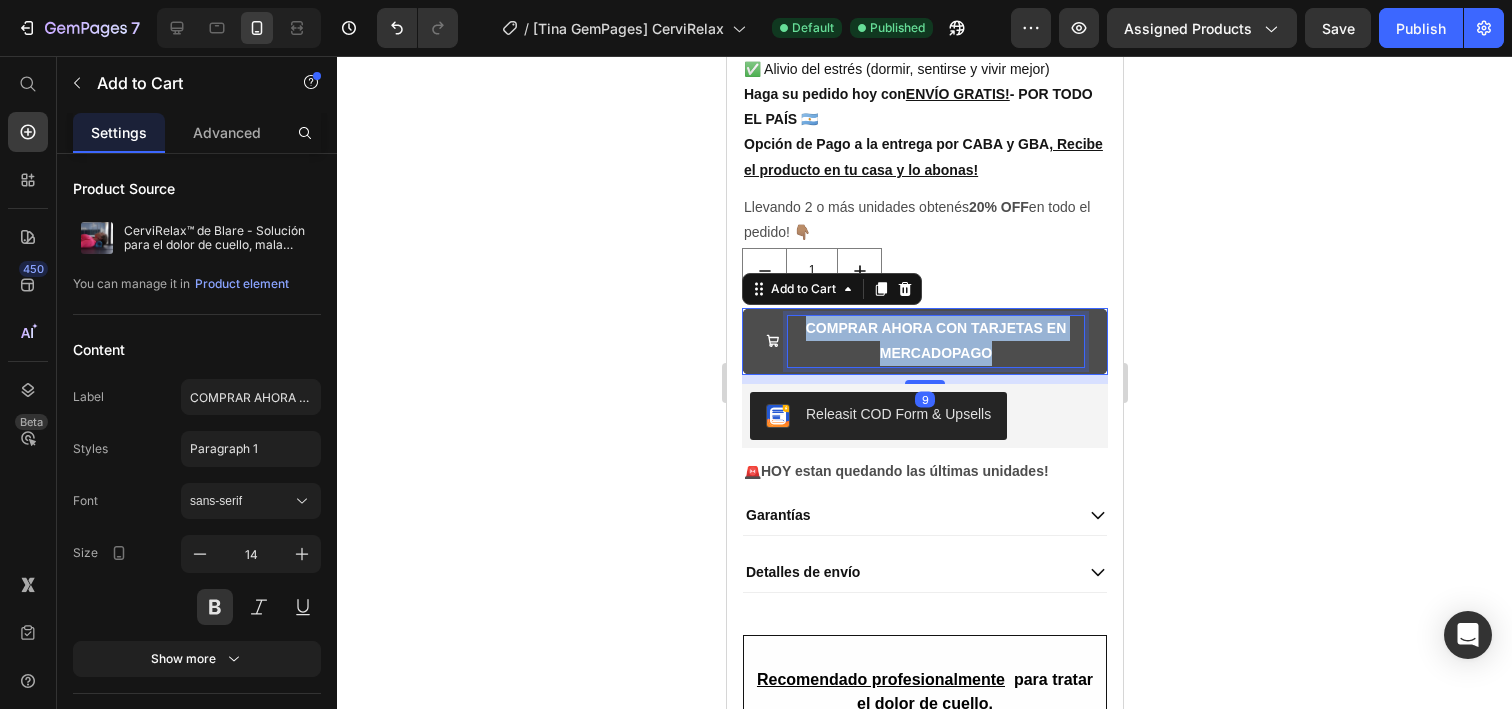click on "COMPRAR AHORA CON TARJETAS EN MERCADOPAGO" at bounding box center [935, 341] 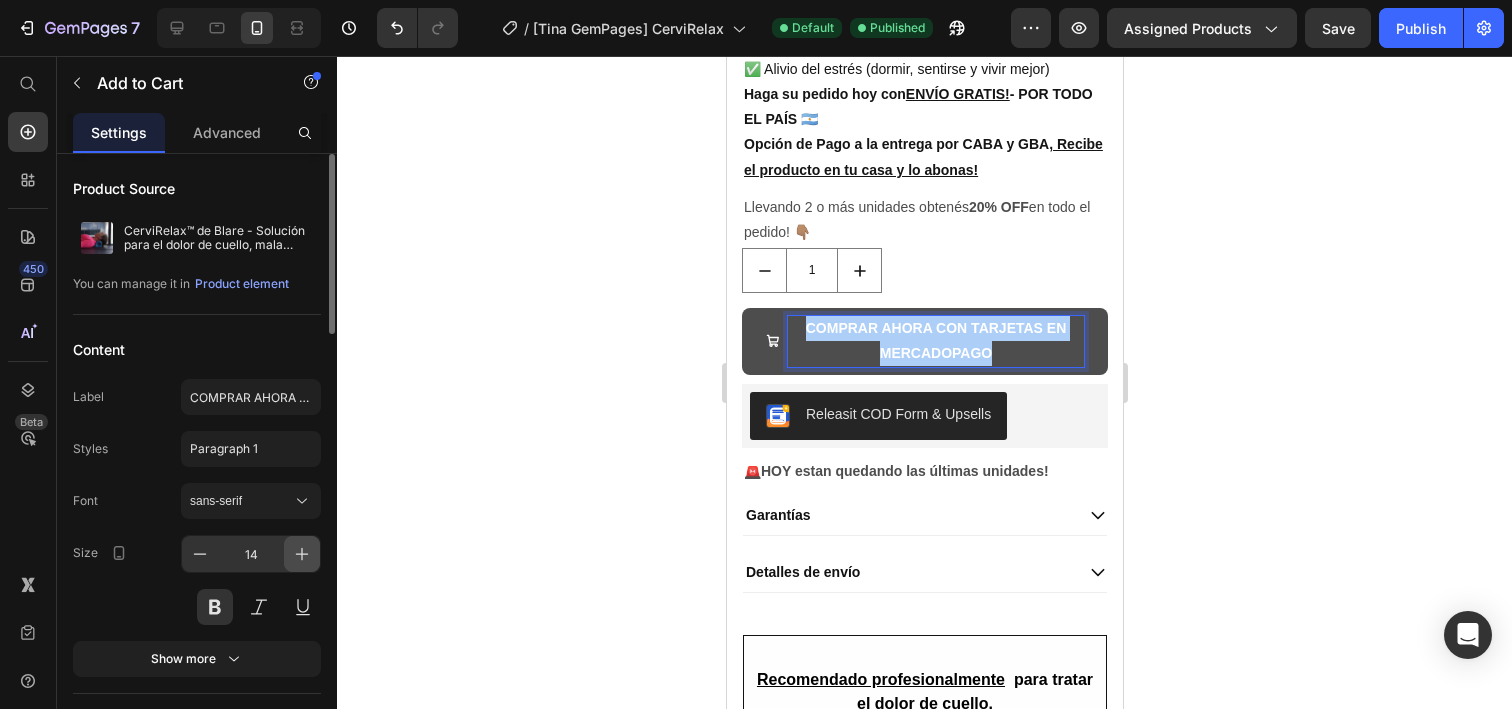 click 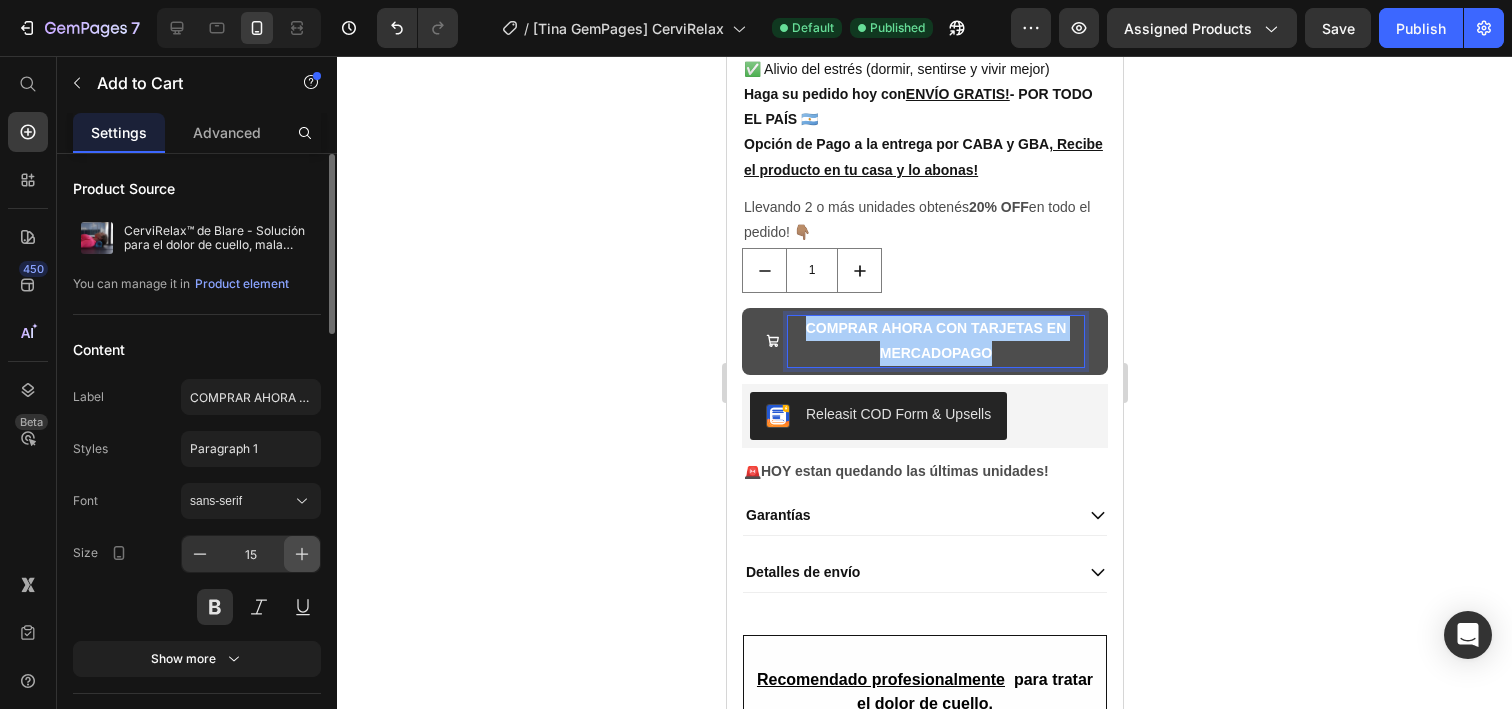 click 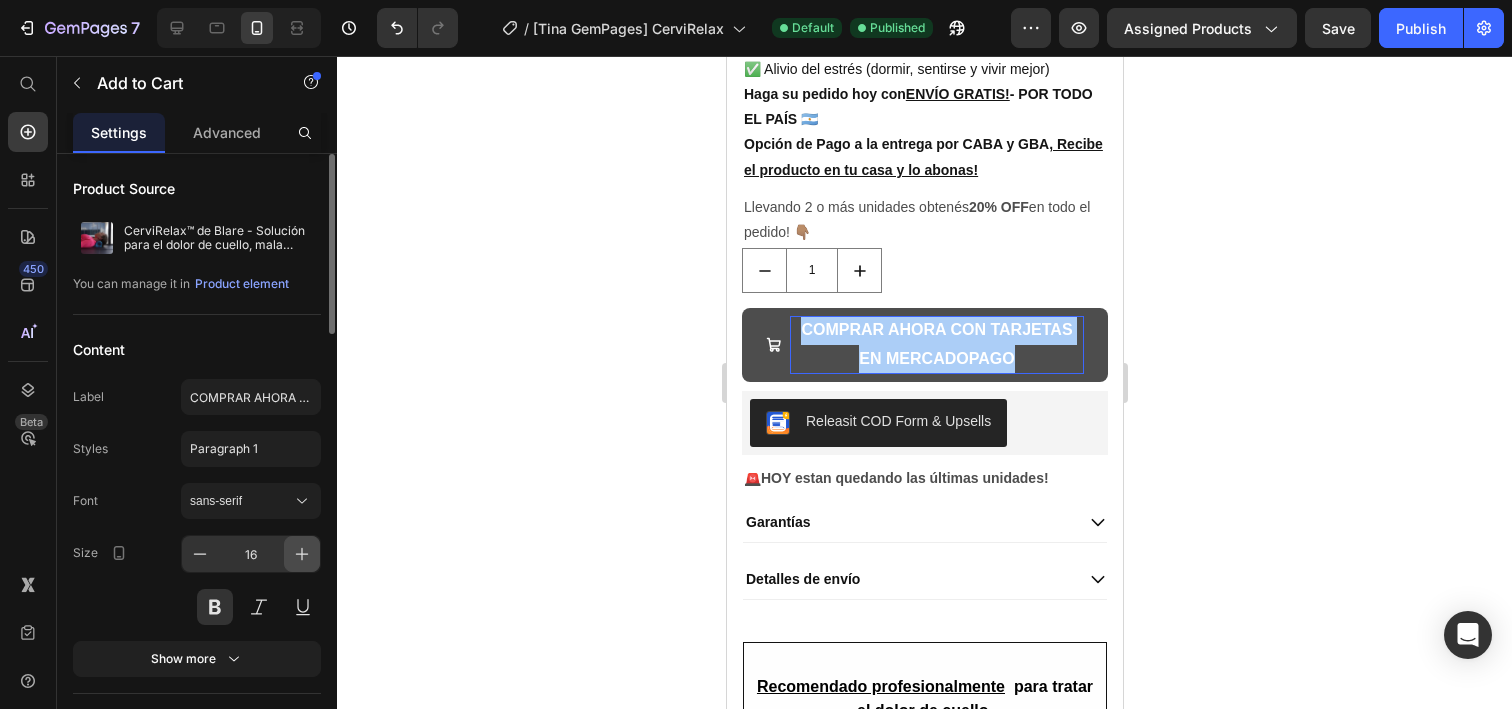 click 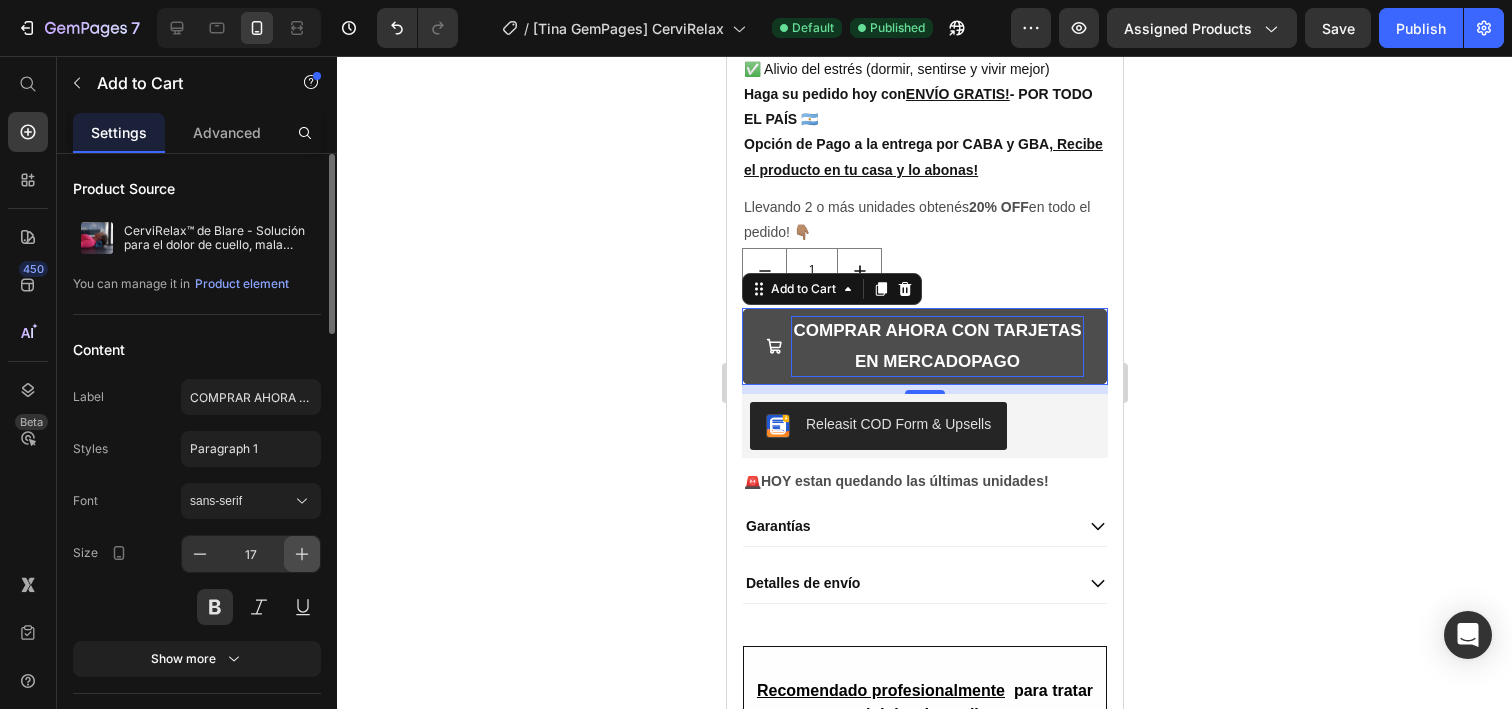 click 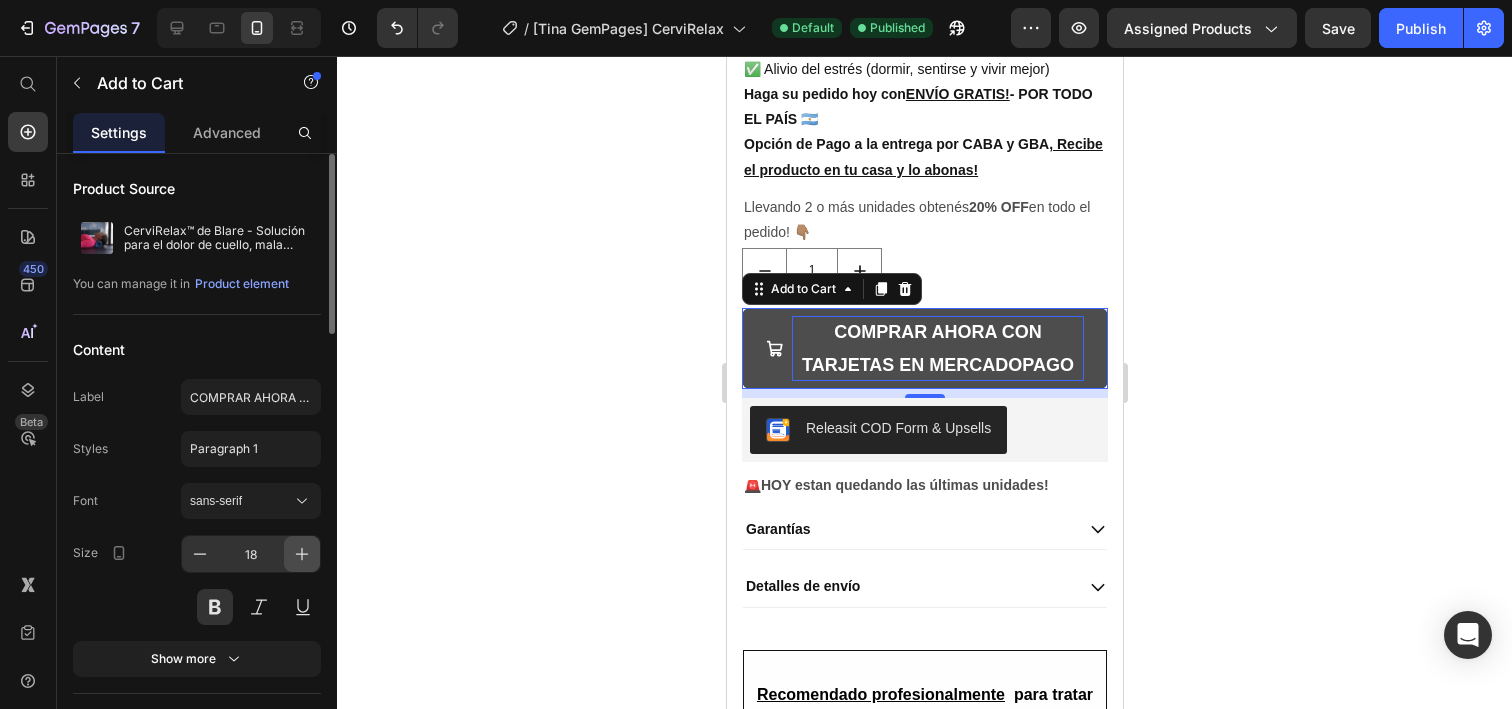 click 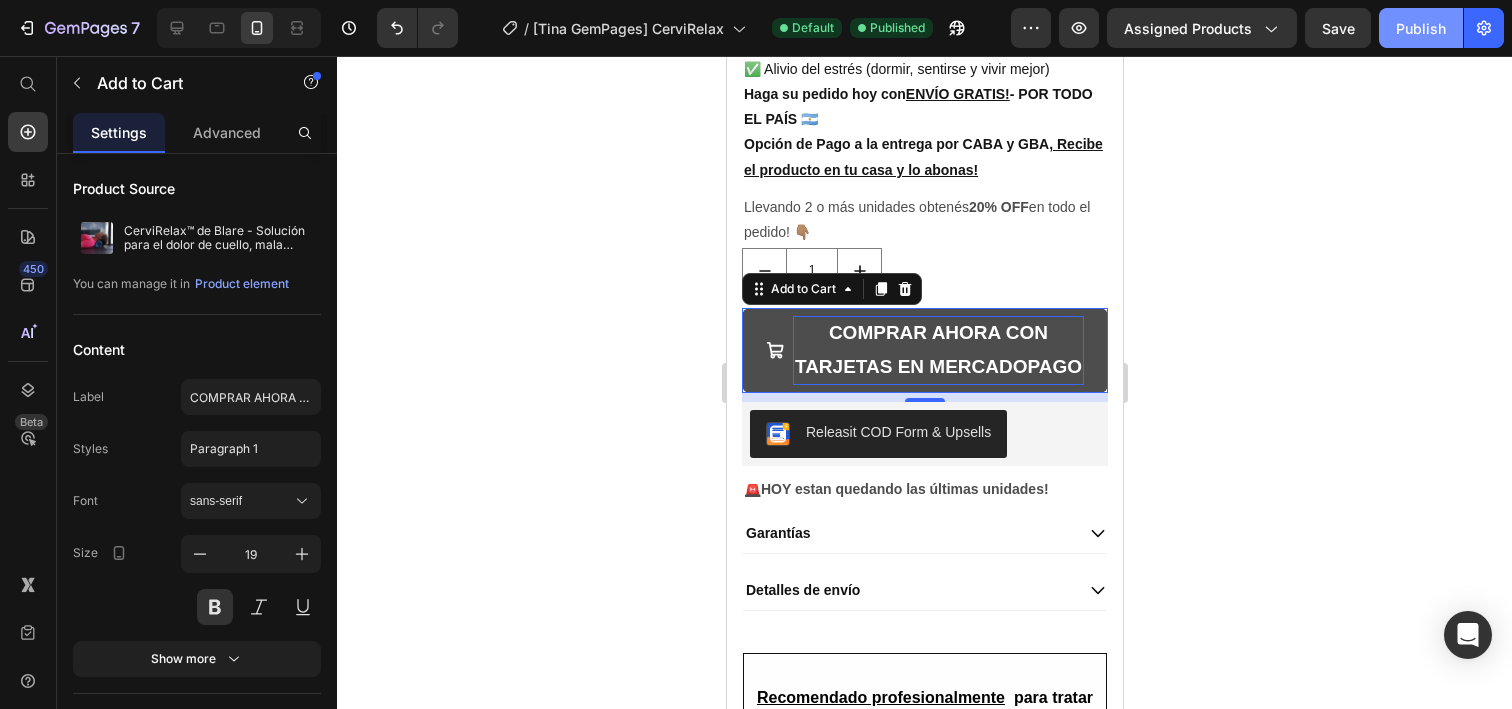 click on "Publish" at bounding box center (1421, 28) 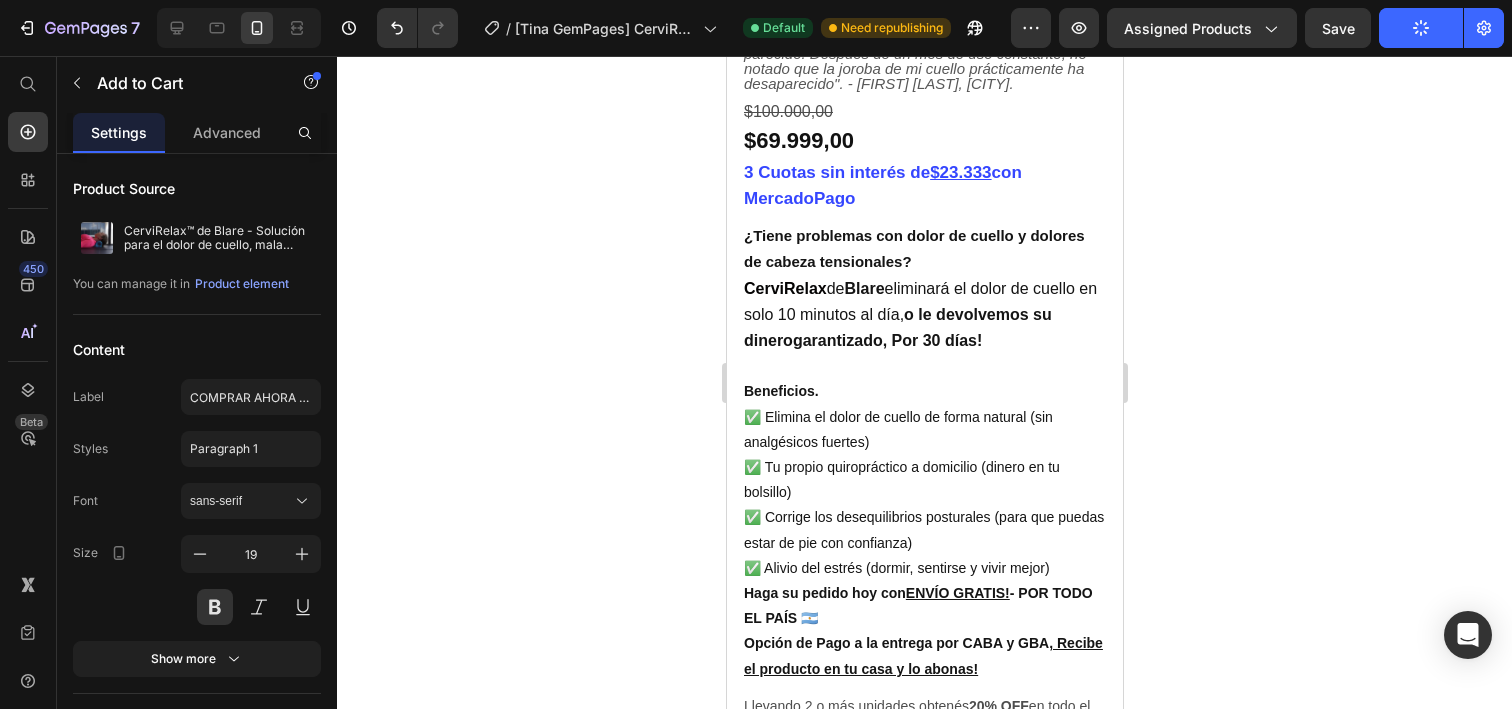 scroll, scrollTop: 719, scrollLeft: 0, axis: vertical 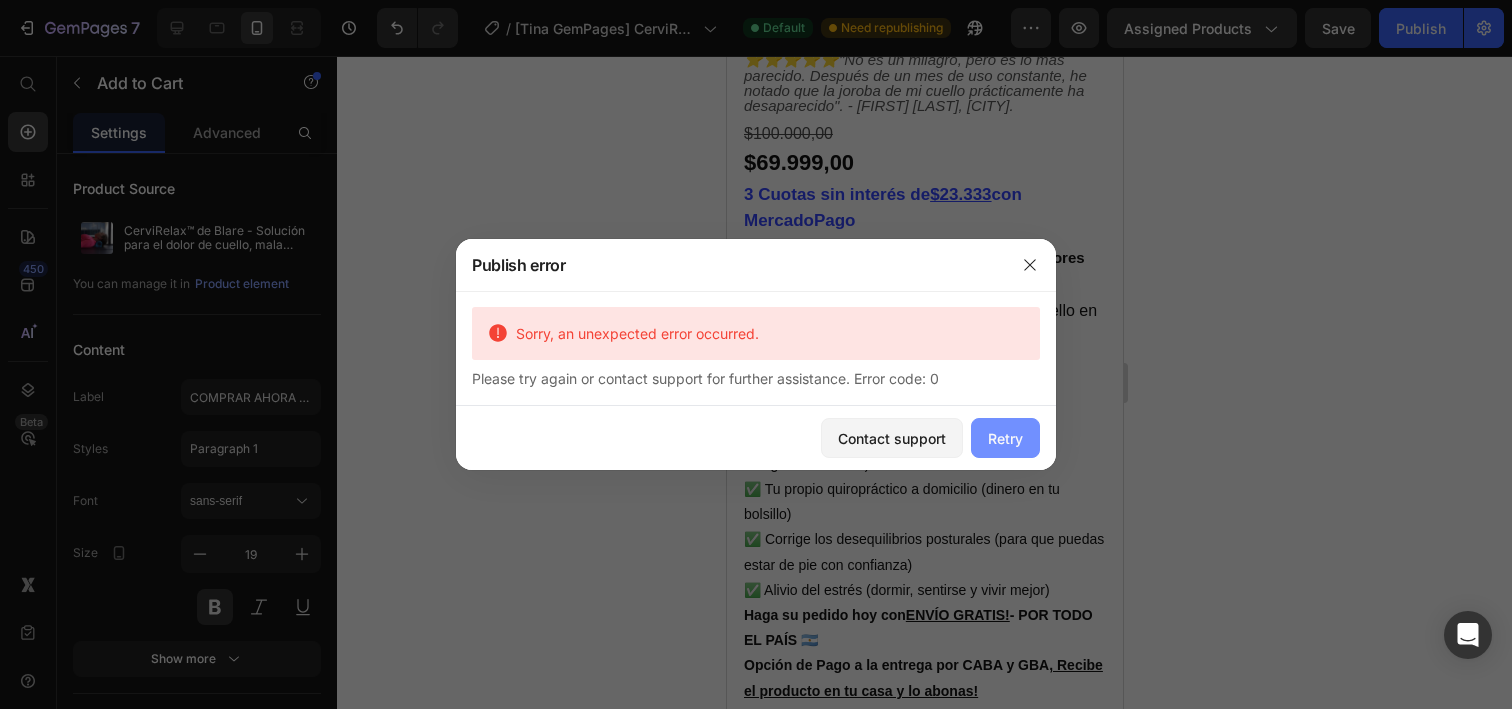 click on "Retry" at bounding box center [1005, 438] 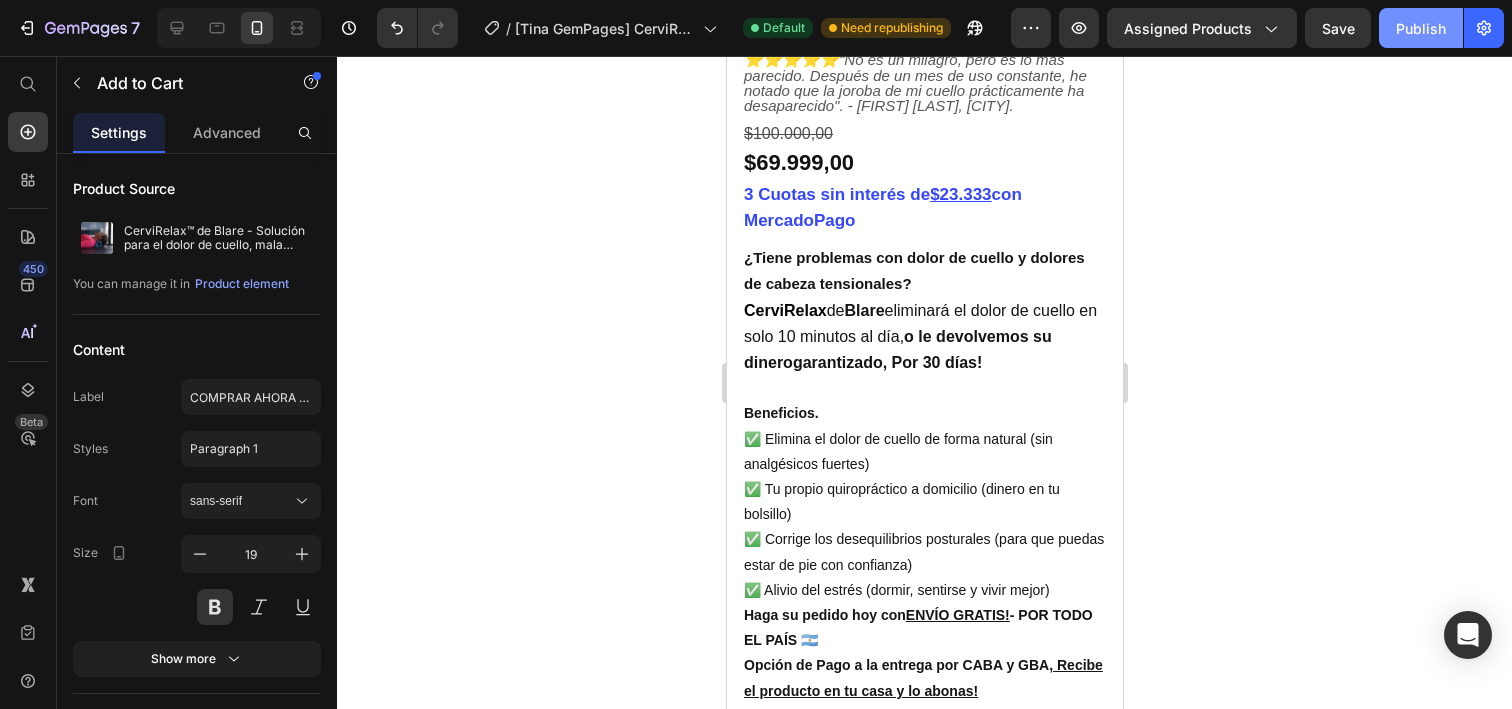 click on "Publish" at bounding box center (1421, 28) 